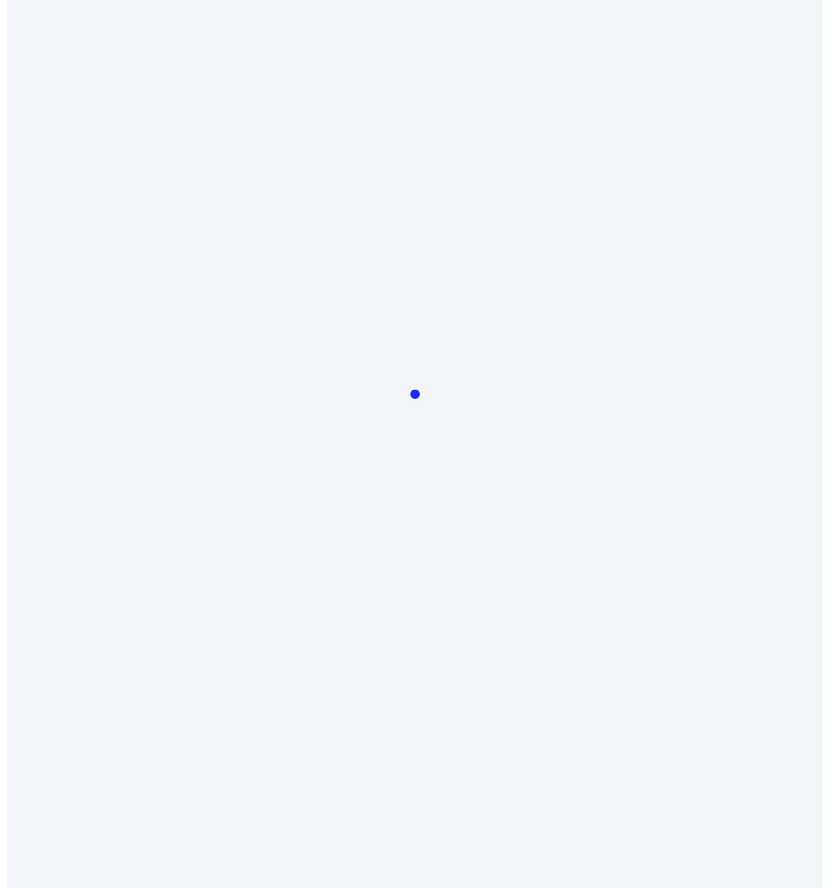 scroll, scrollTop: 0, scrollLeft: 0, axis: both 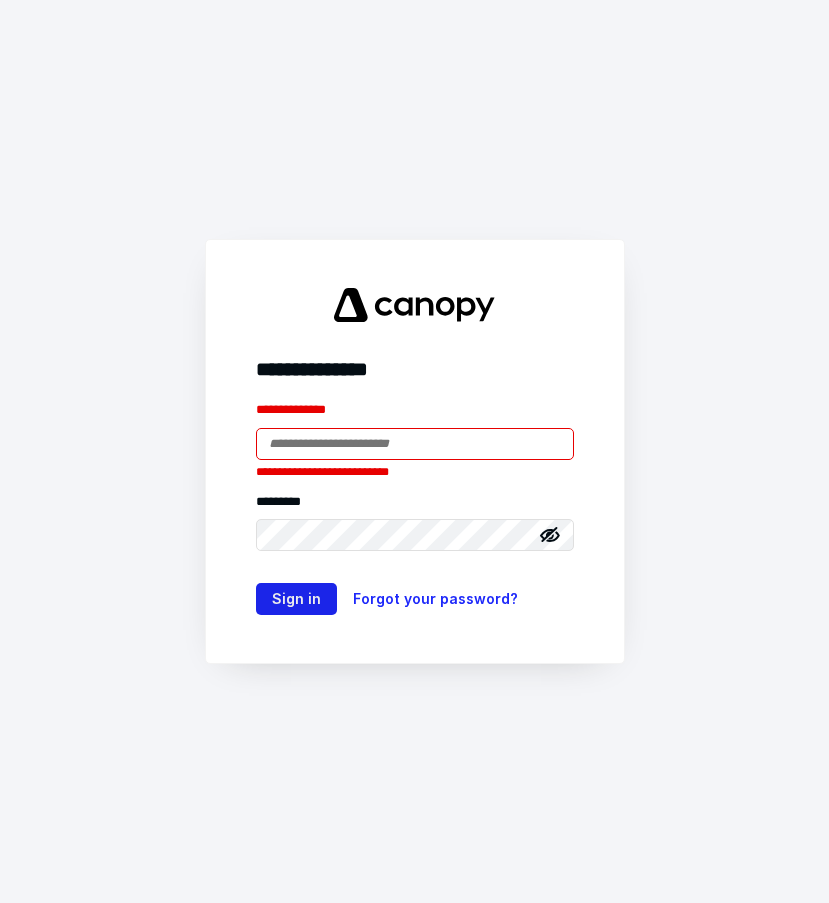 type on "**********" 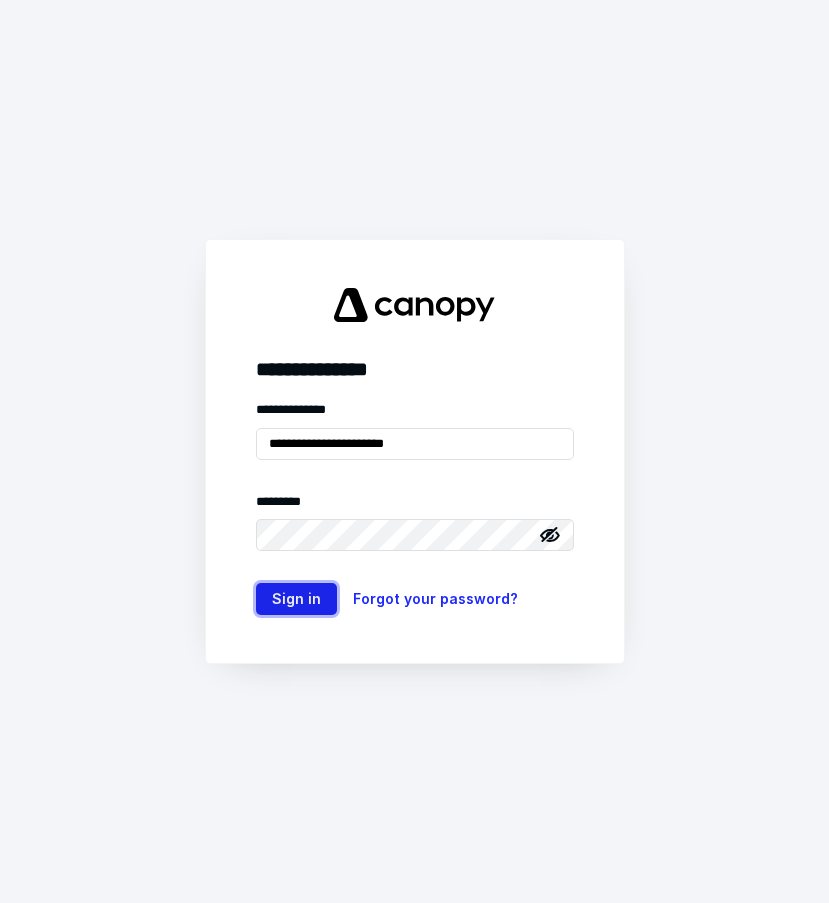 click on "Sign in" at bounding box center (296, 599) 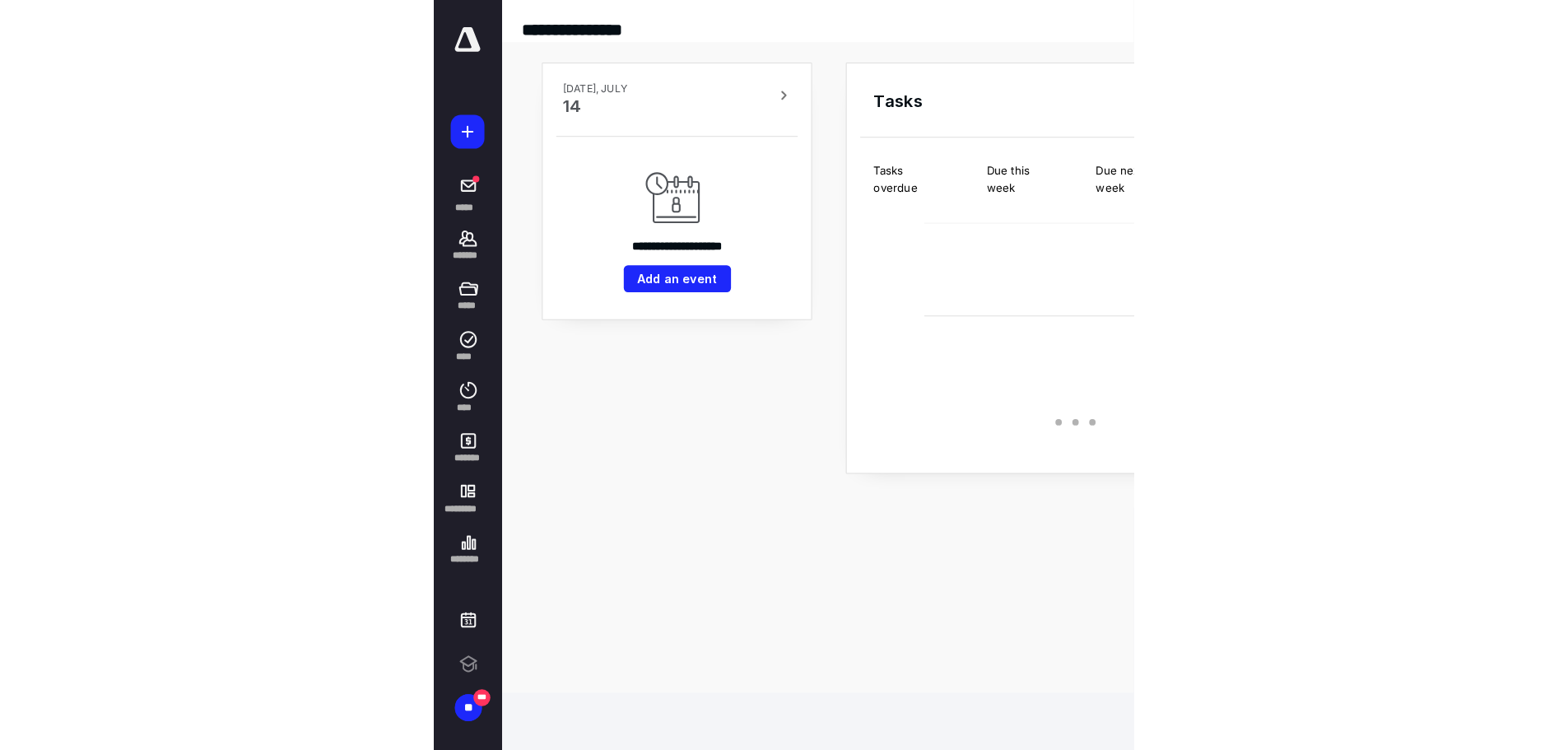 scroll, scrollTop: 0, scrollLeft: 0, axis: both 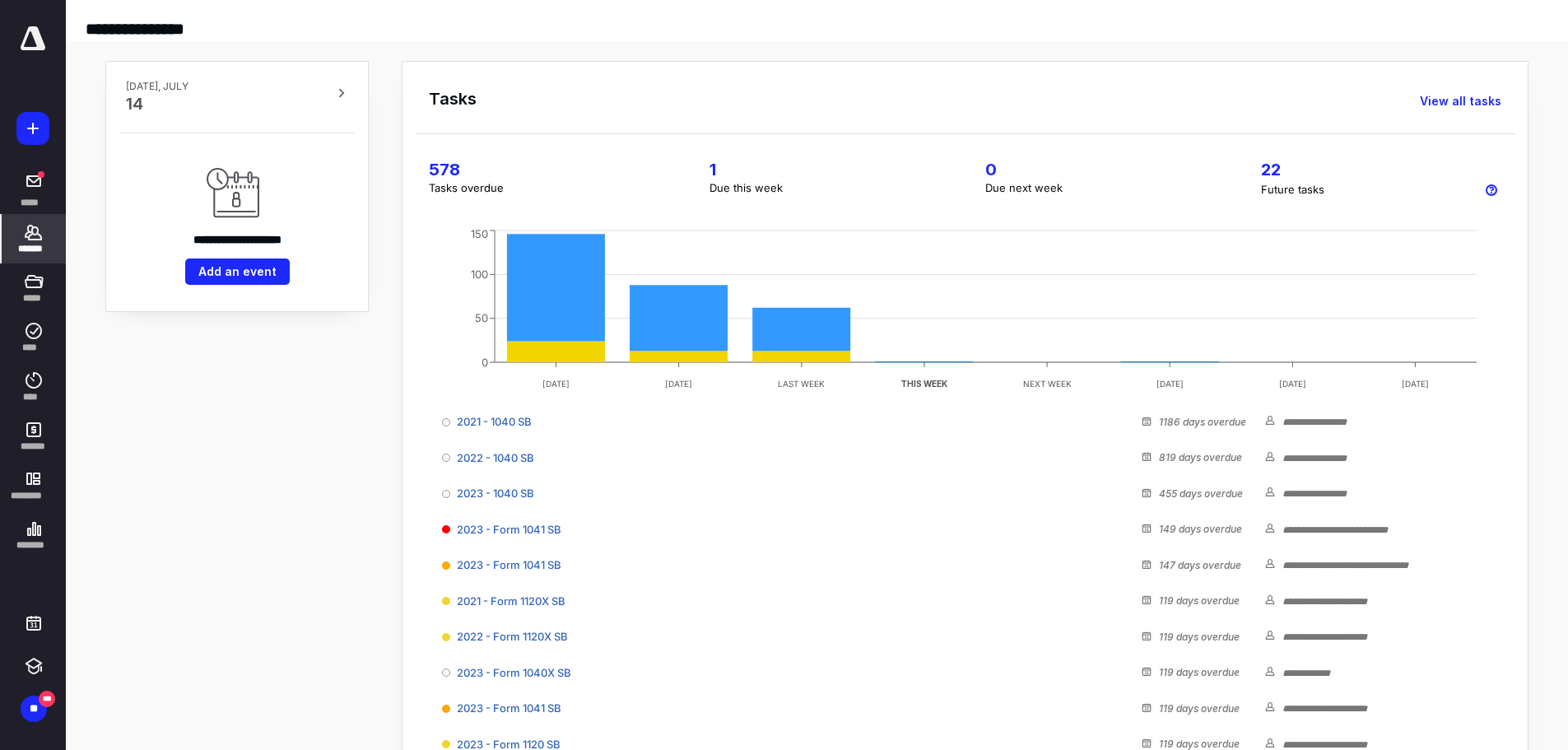 click 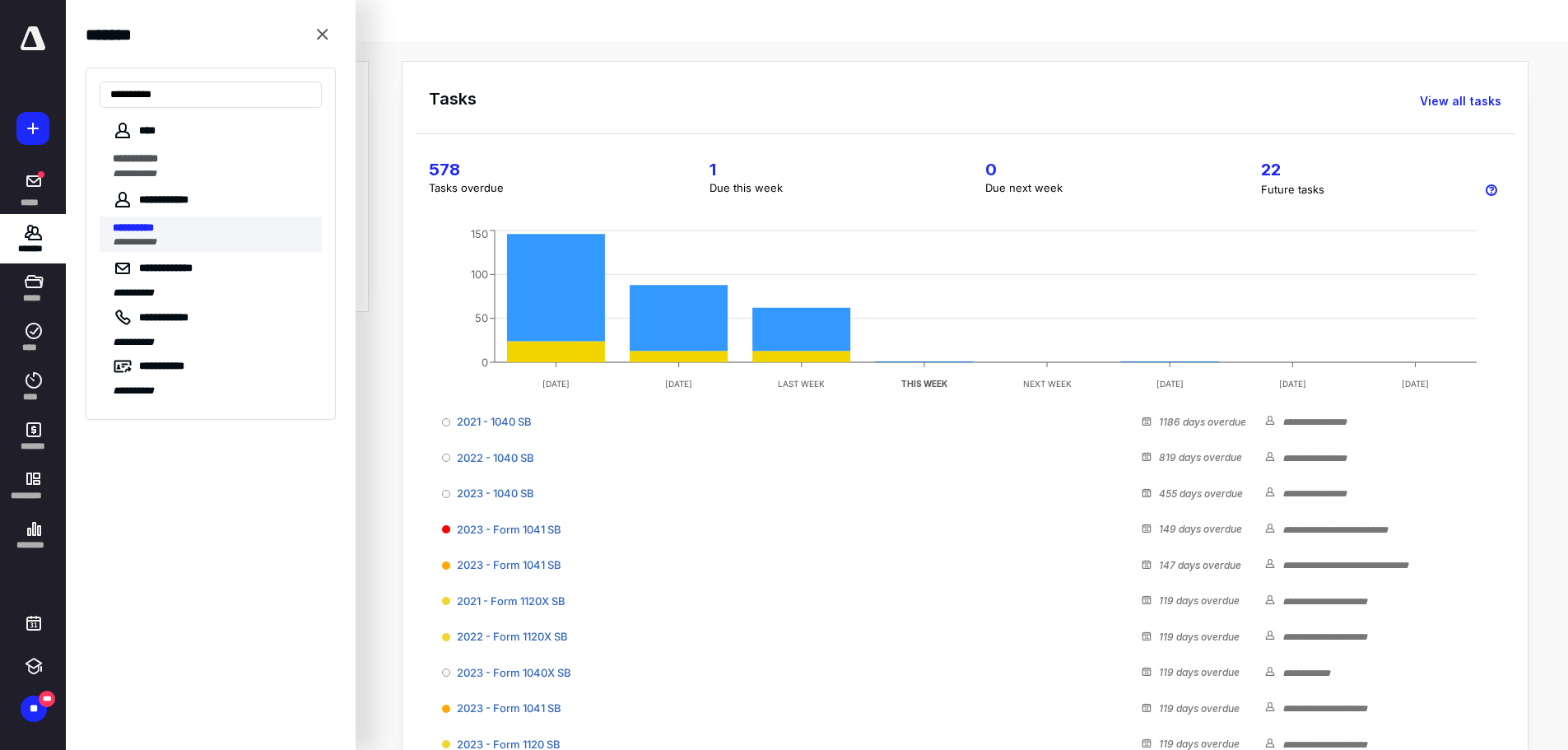 type on "**********" 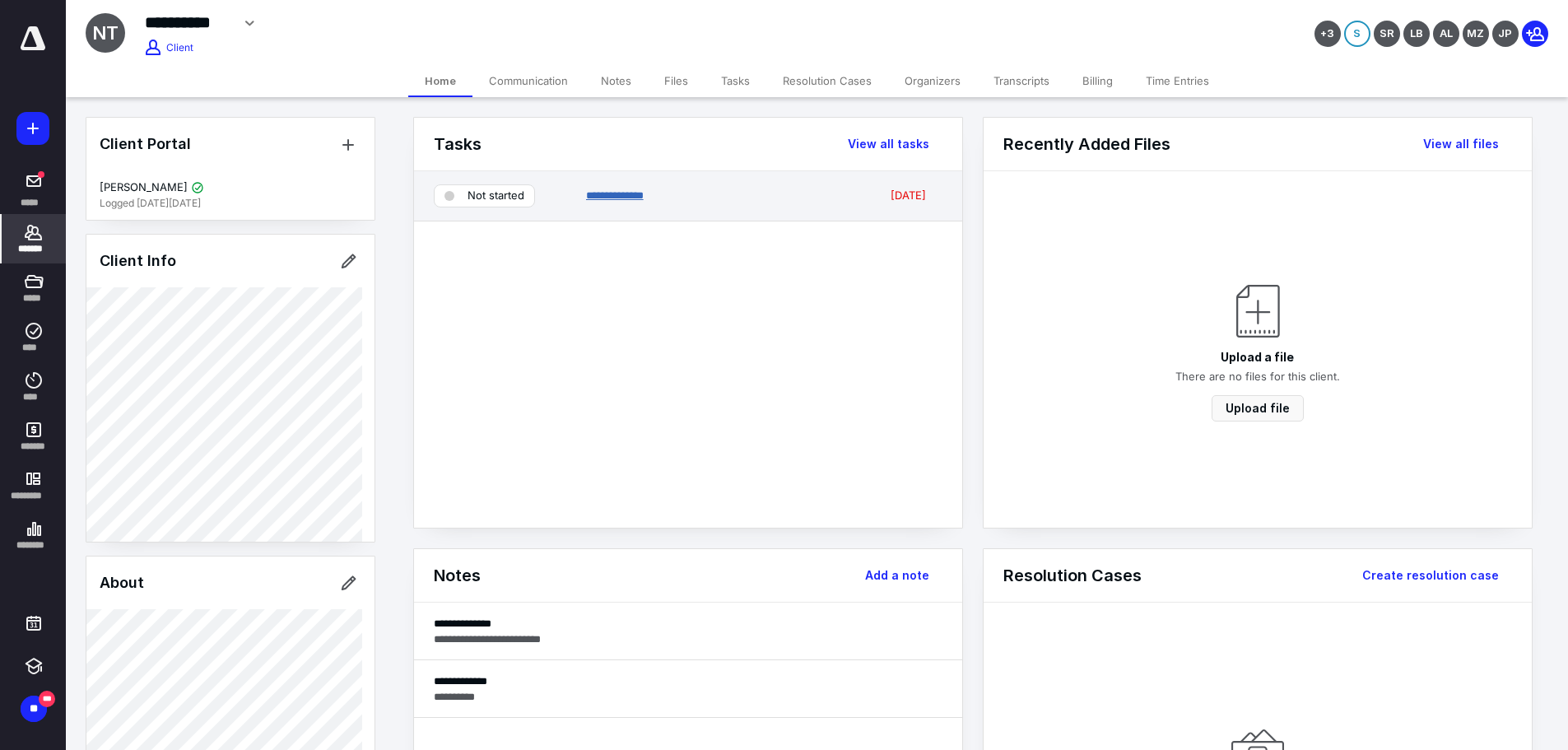 click on "**********" at bounding box center (615, 195) 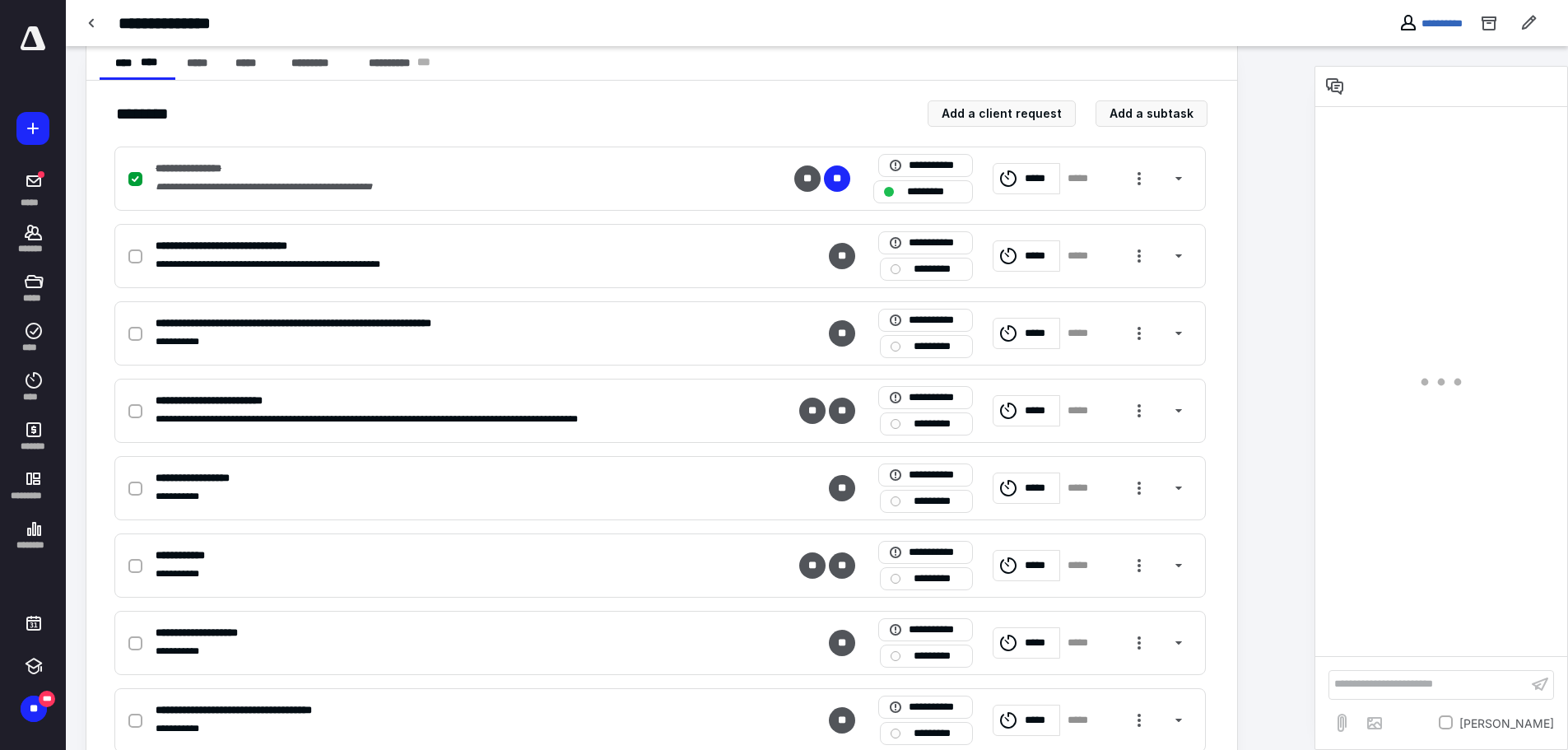 scroll, scrollTop: 0, scrollLeft: 0, axis: both 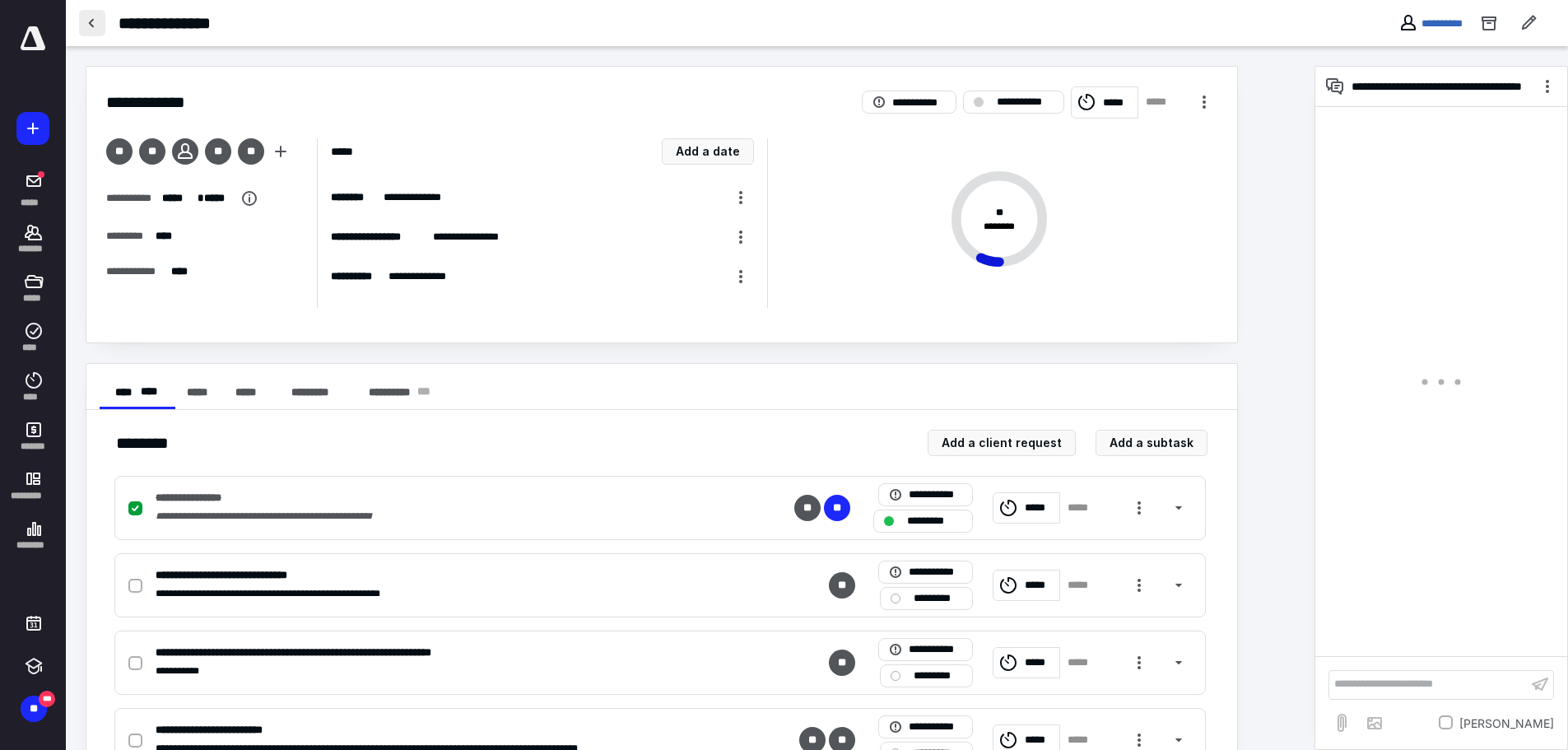 click at bounding box center [92, 23] 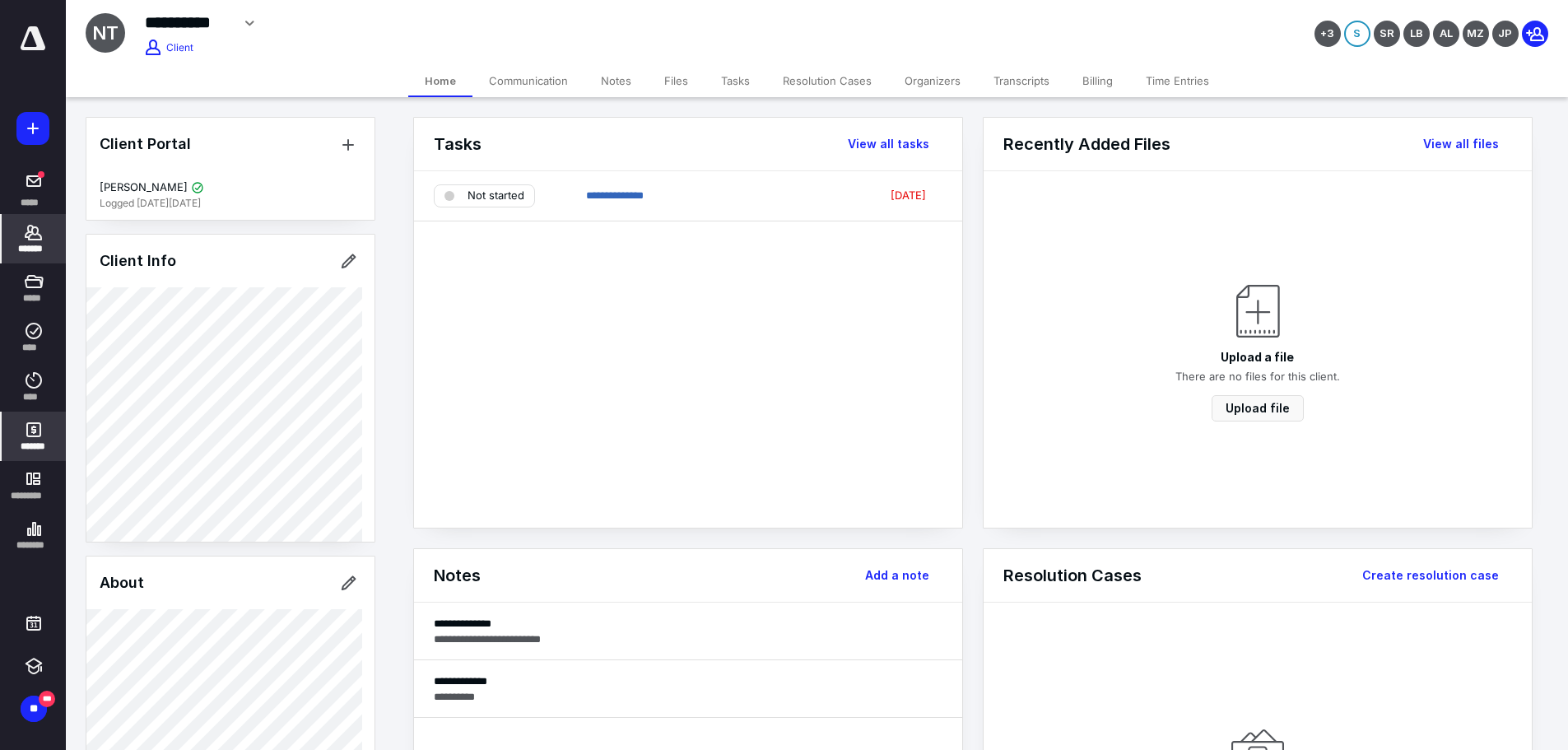 click 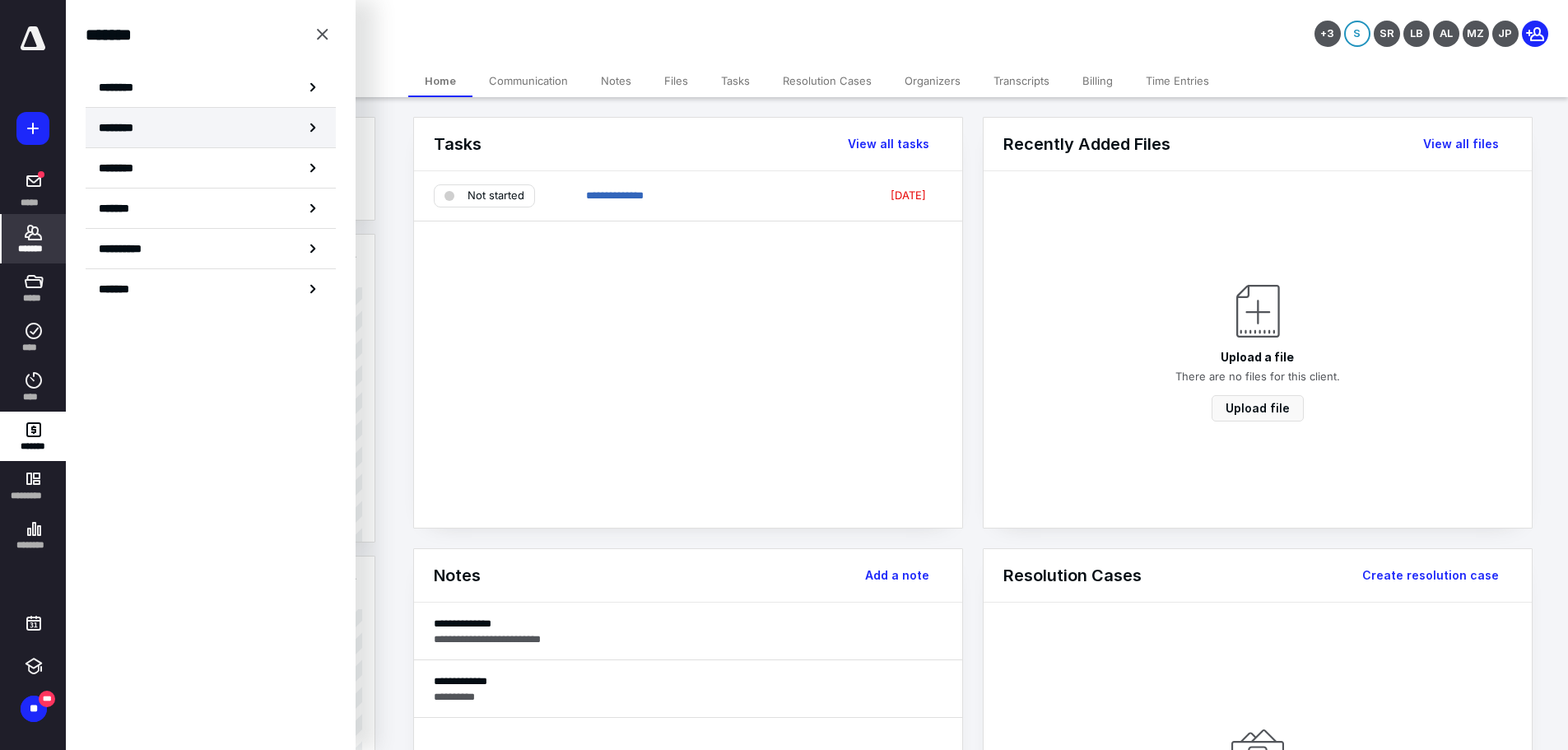 click on "********" at bounding box center [126, 128] 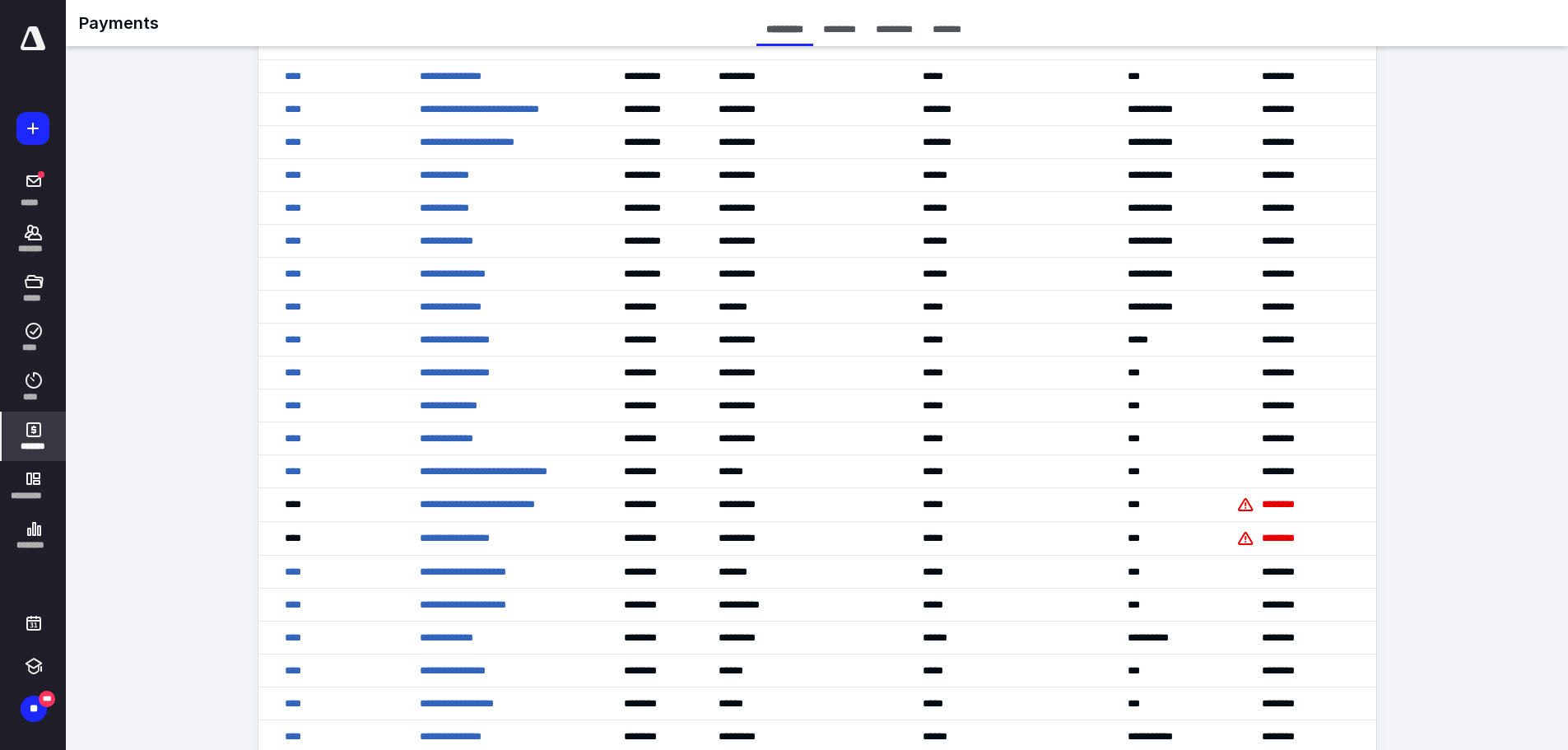 scroll, scrollTop: 0, scrollLeft: 0, axis: both 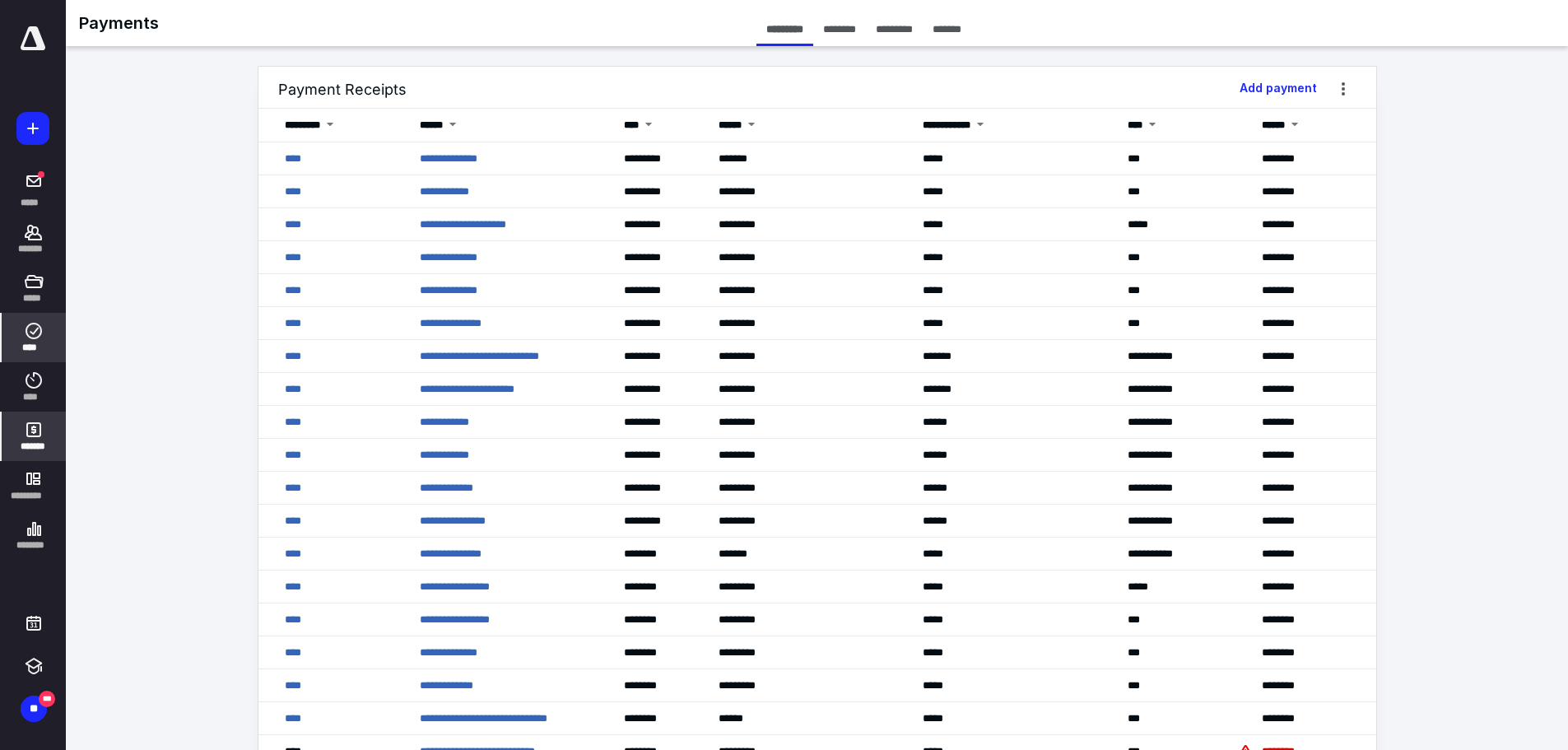 click 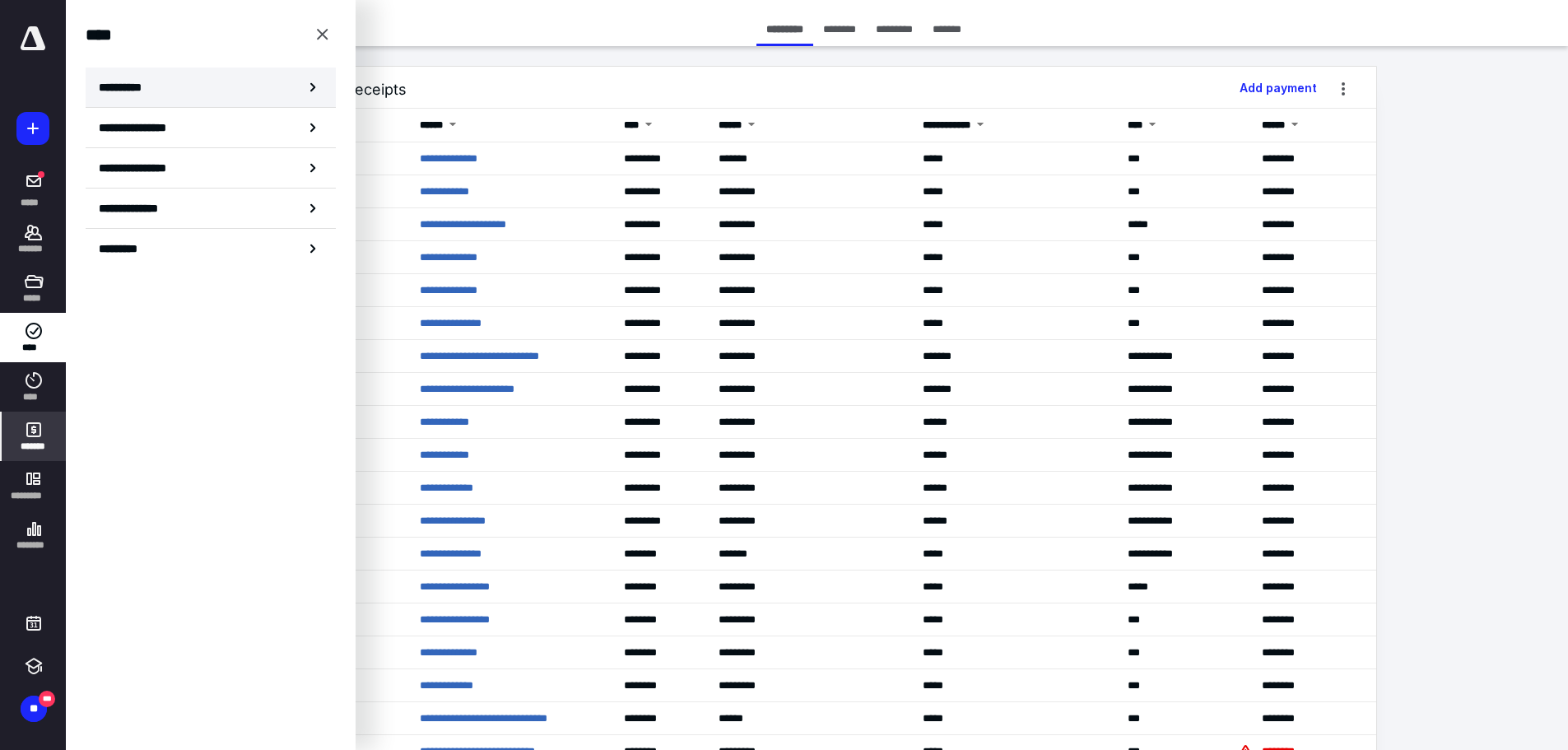 click on "**********" at bounding box center [126, 87] 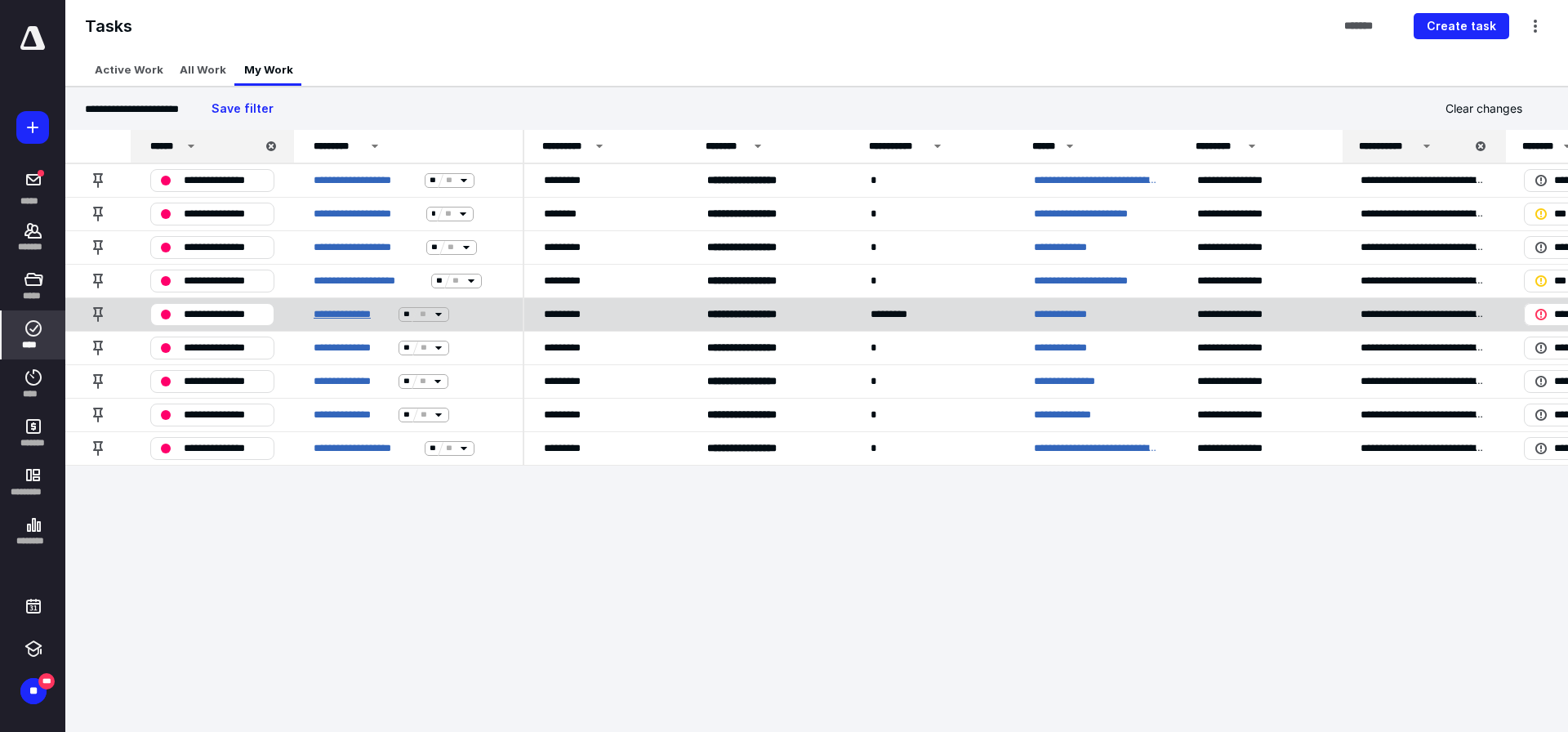 click on "**********" at bounding box center (353, 315) 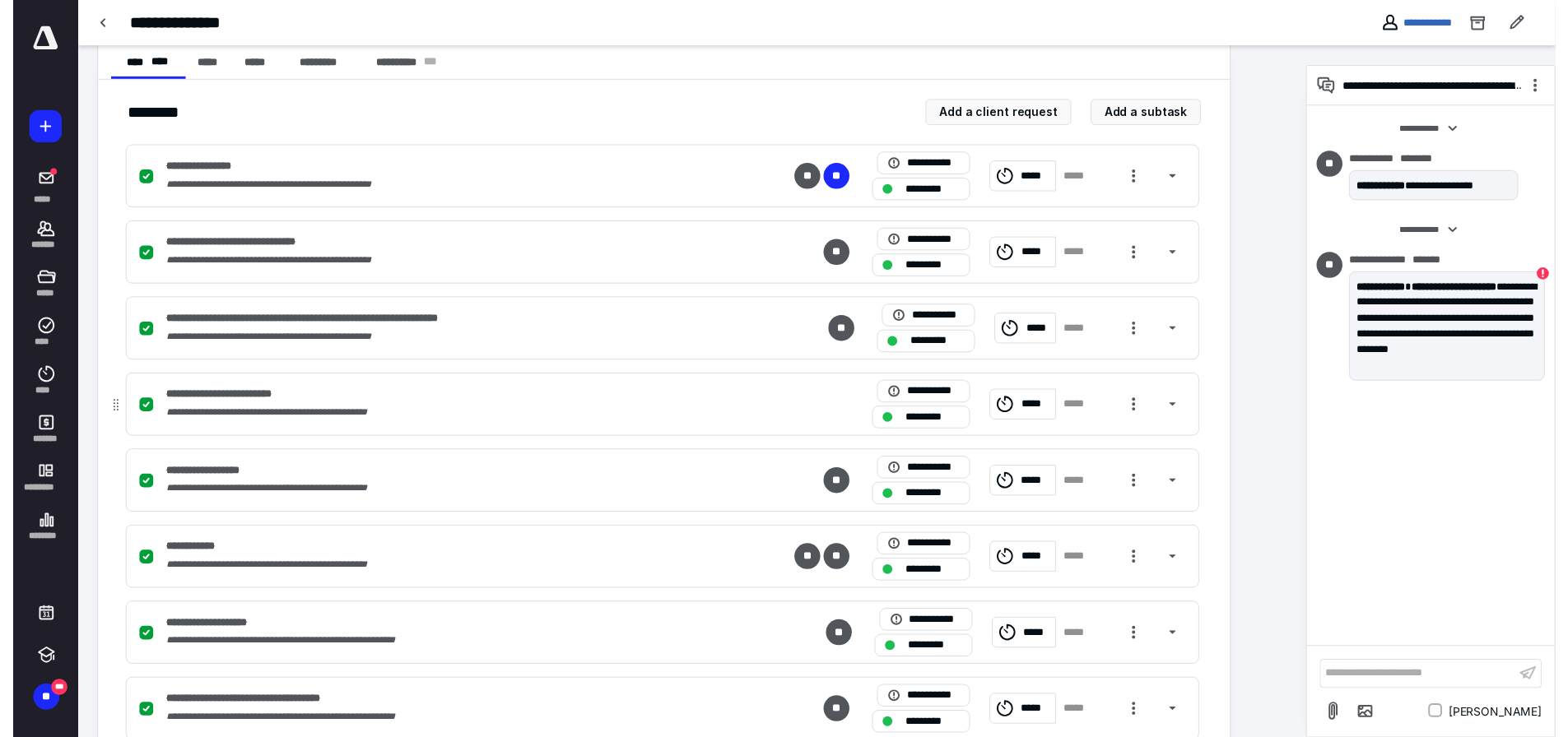 scroll, scrollTop: 0, scrollLeft: 0, axis: both 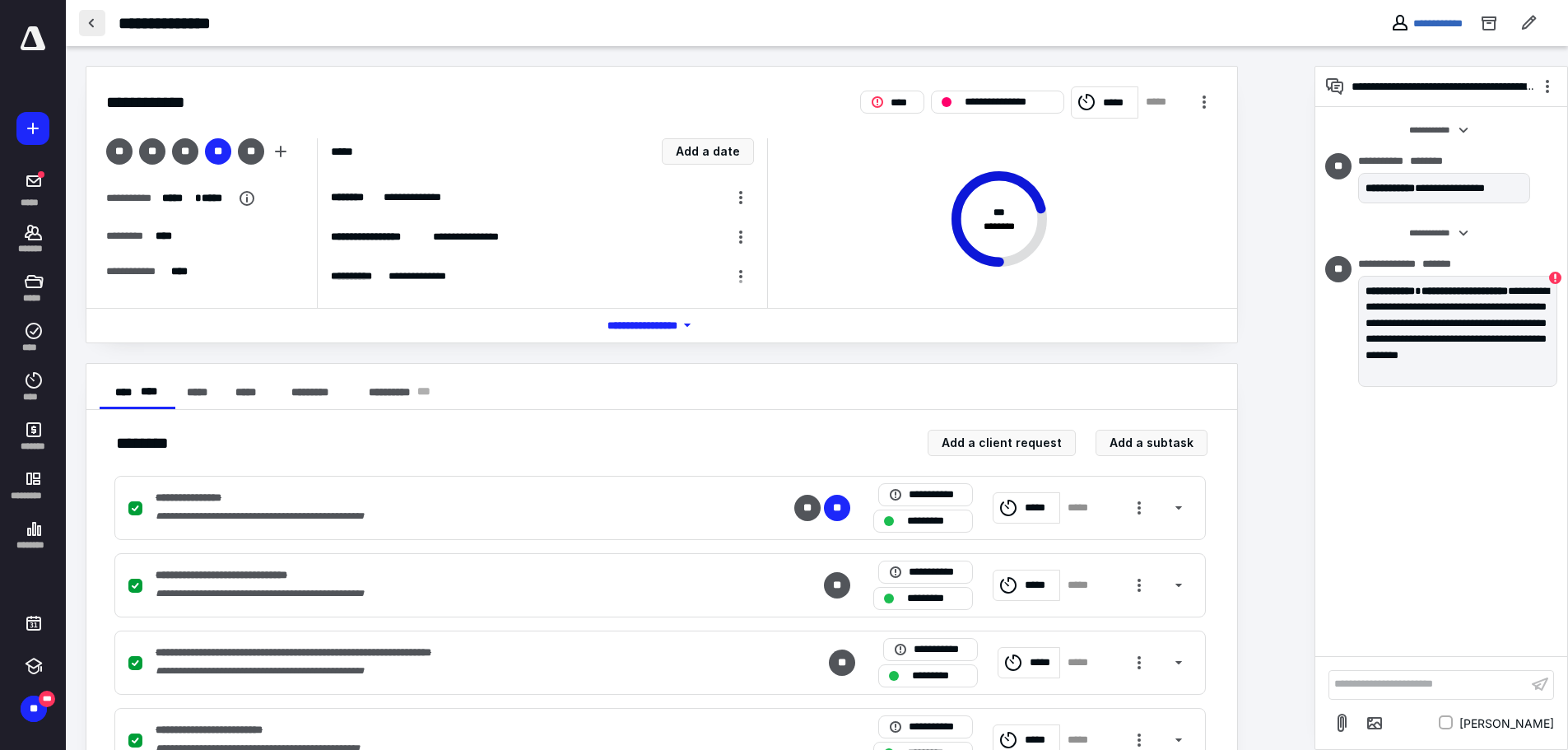 click at bounding box center [92, 23] 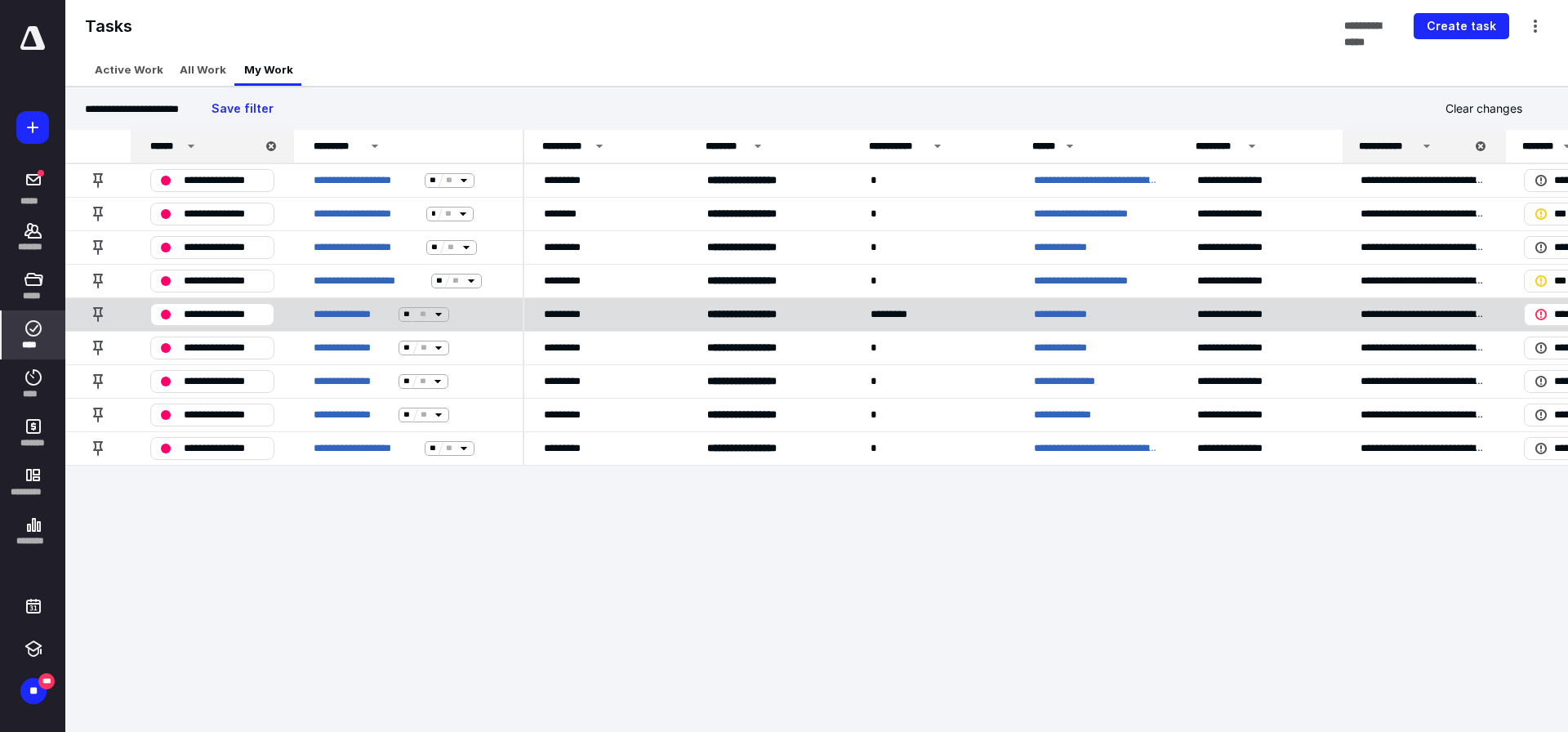 click on "**********" at bounding box center [1071, 315] 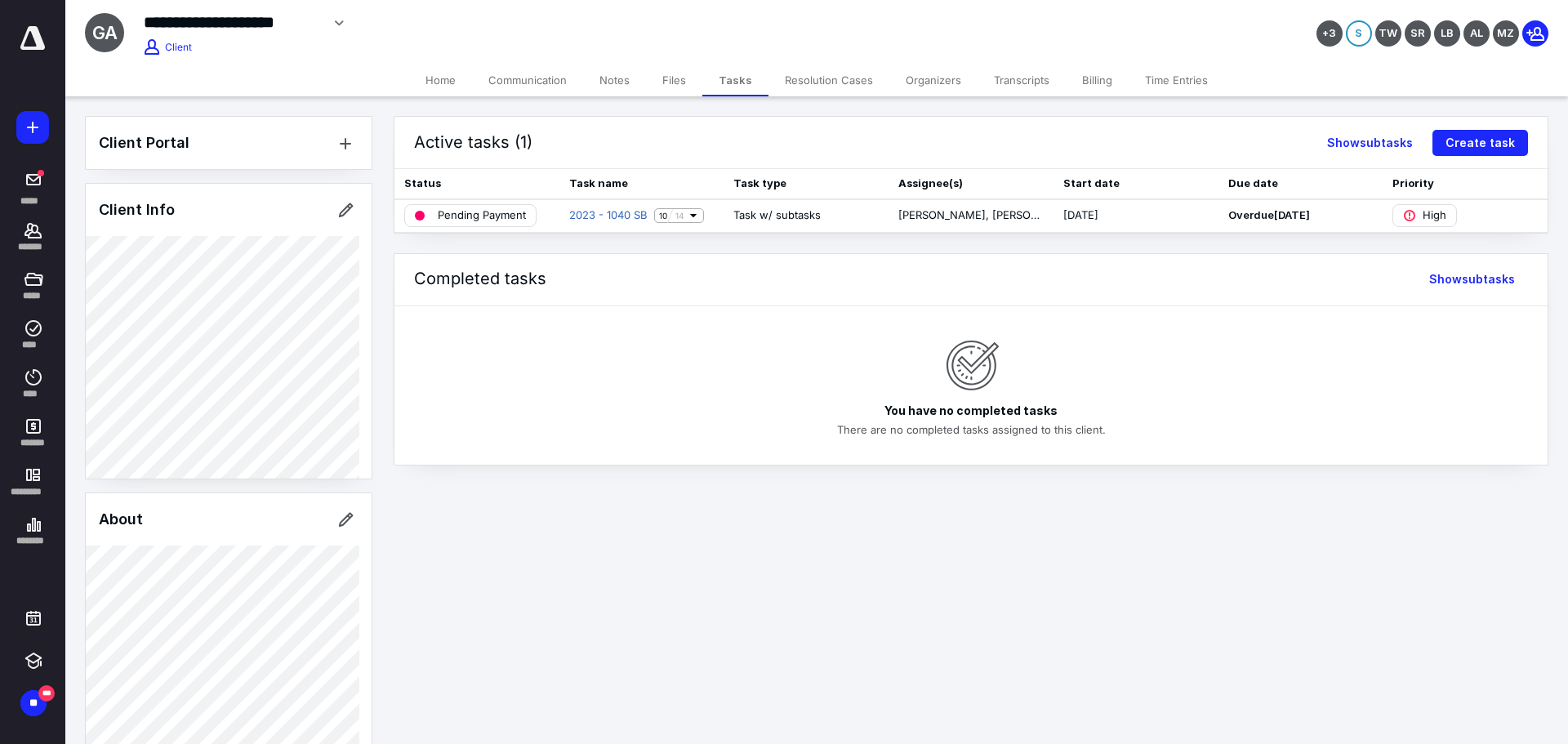 click on "Billing" at bounding box center [1097, 80] 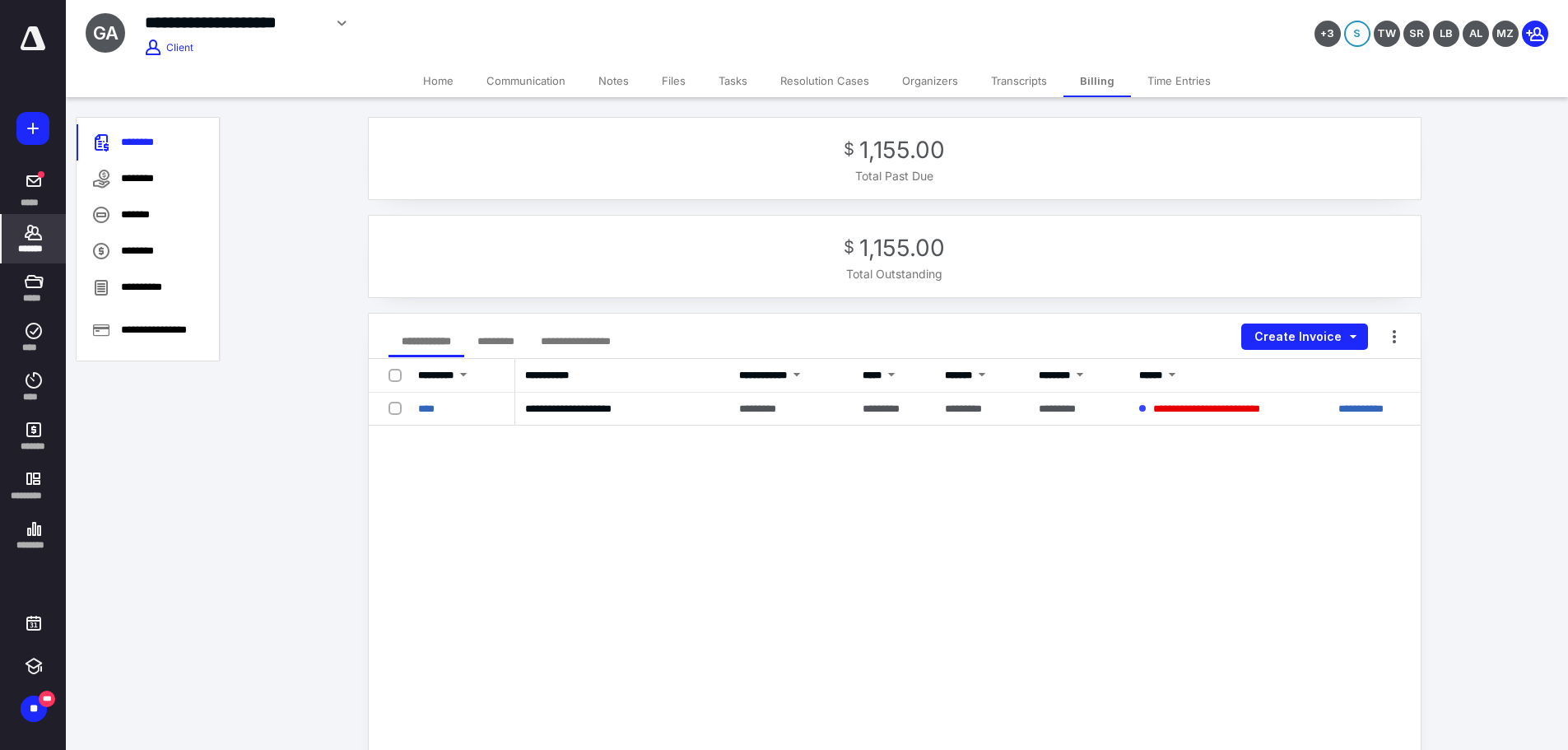 click at bounding box center (33, 39) 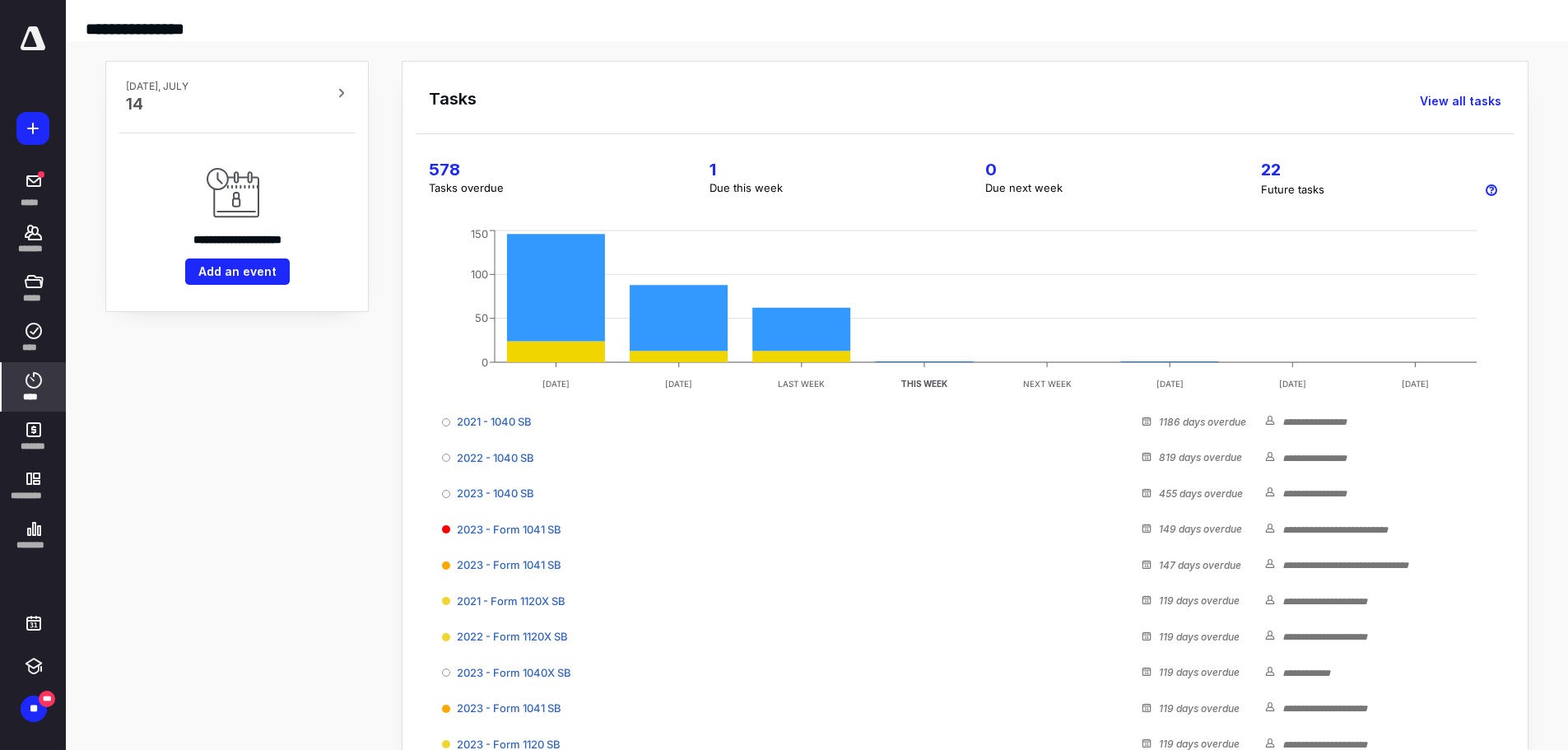 click 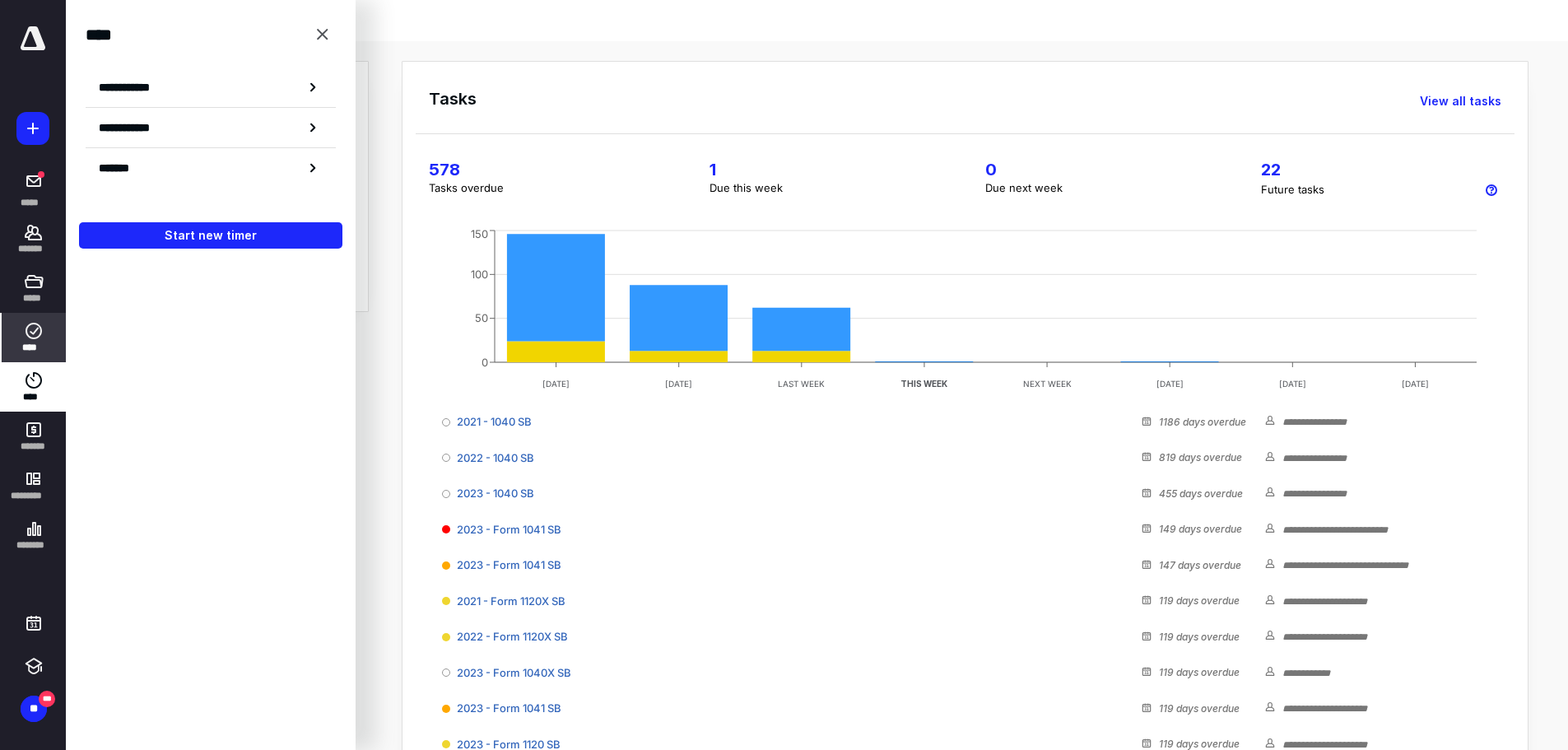 click 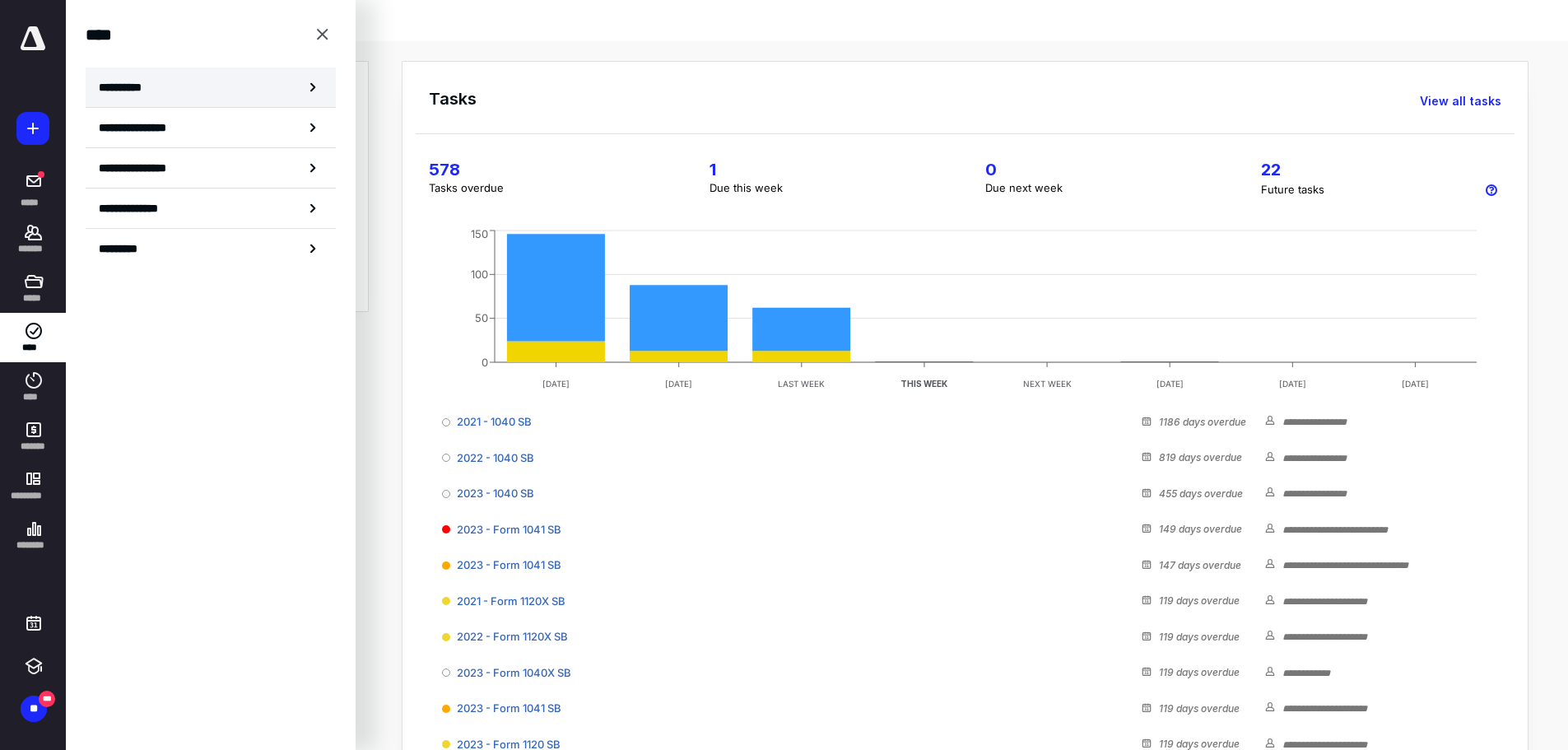 click on "**********" at bounding box center [126, 87] 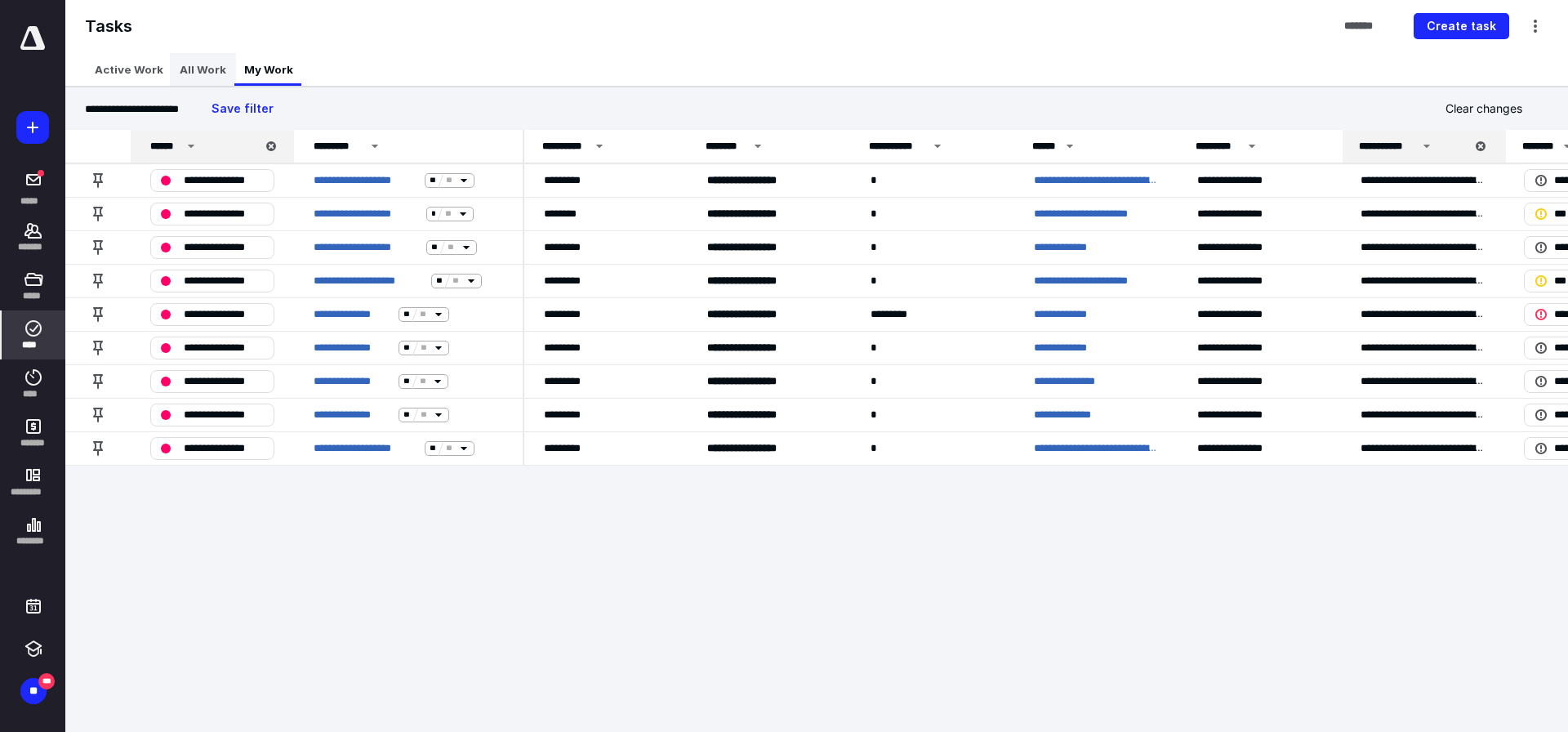 click on "All Work" at bounding box center (203, 69) 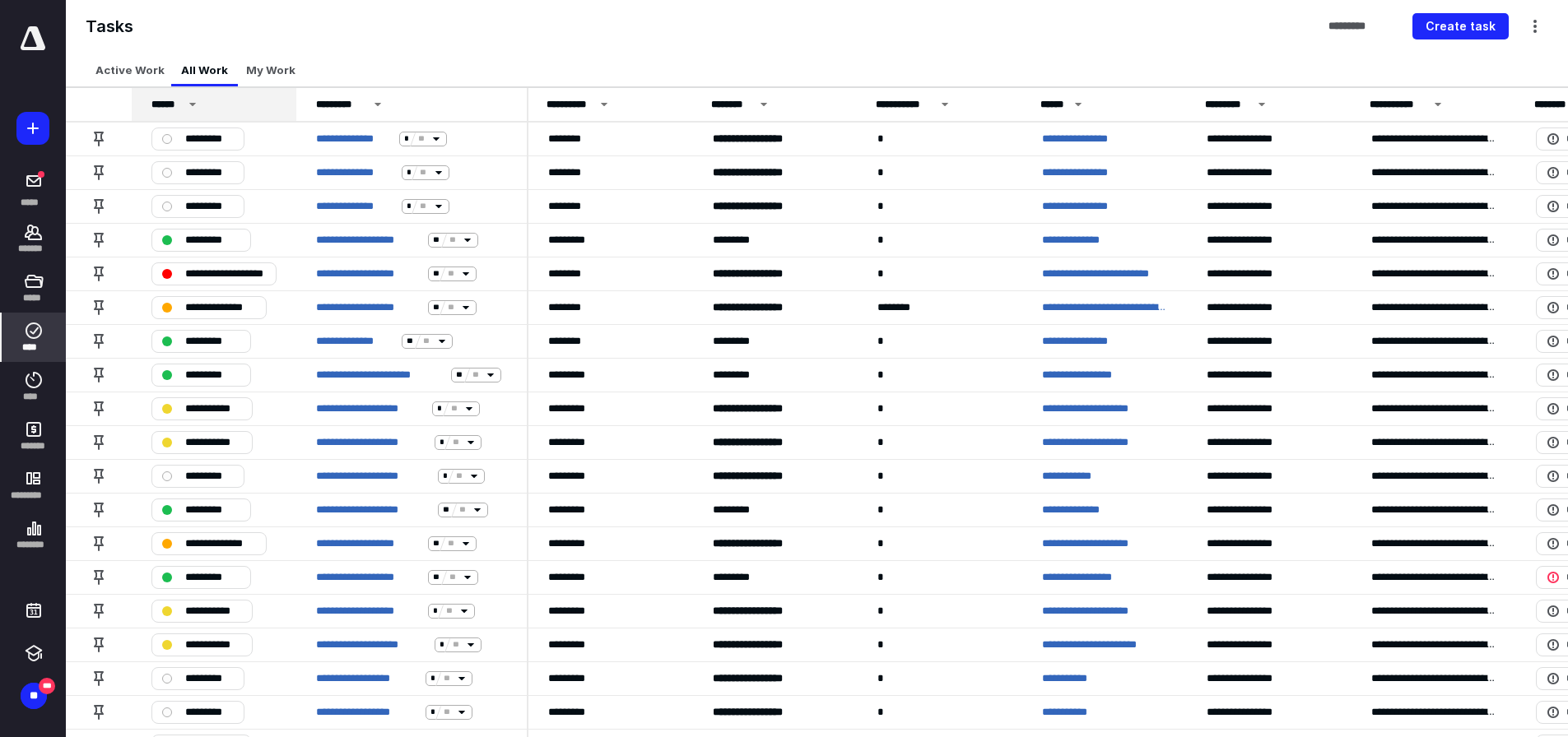 click on "******" at bounding box center (167, 104) 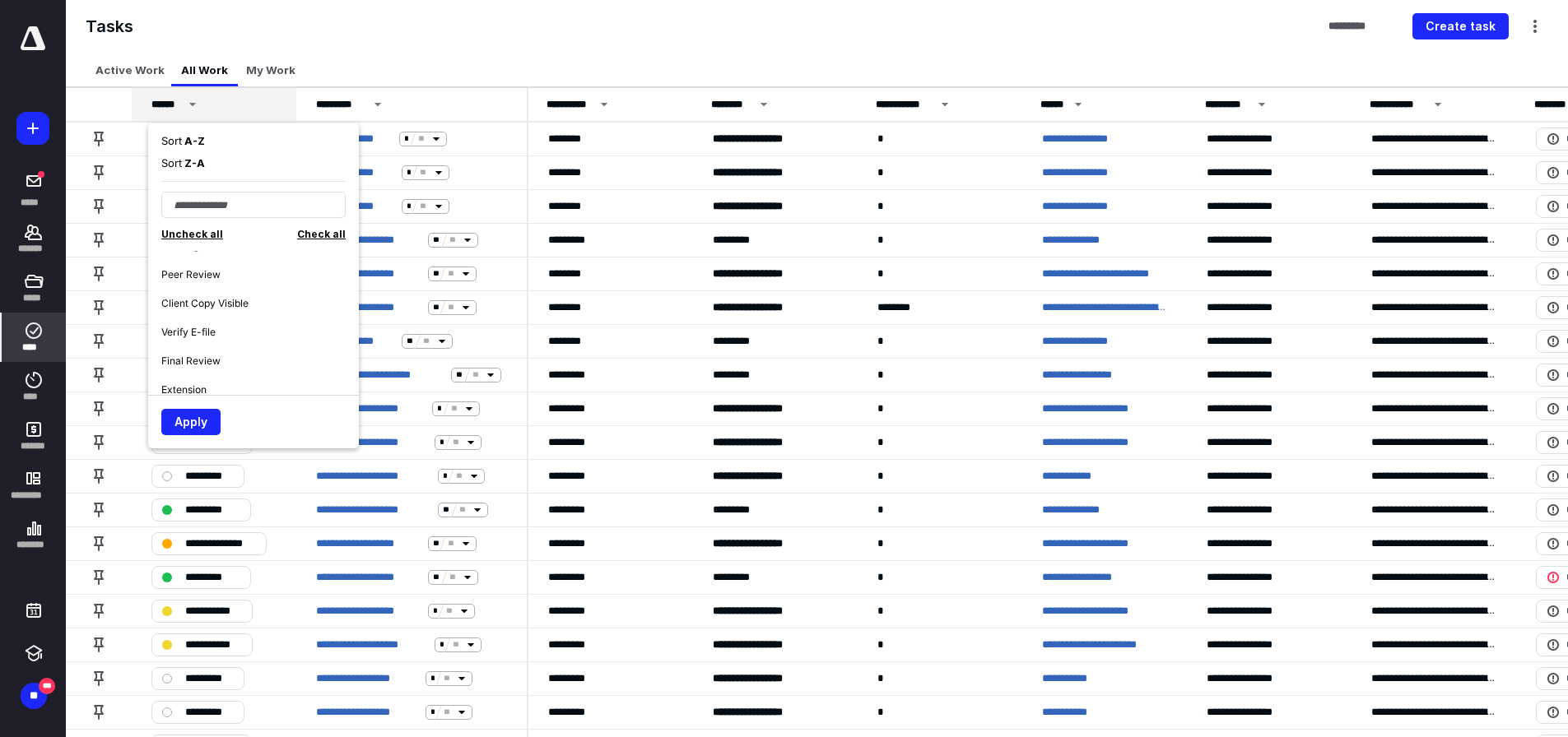 scroll, scrollTop: 905, scrollLeft: 0, axis: vertical 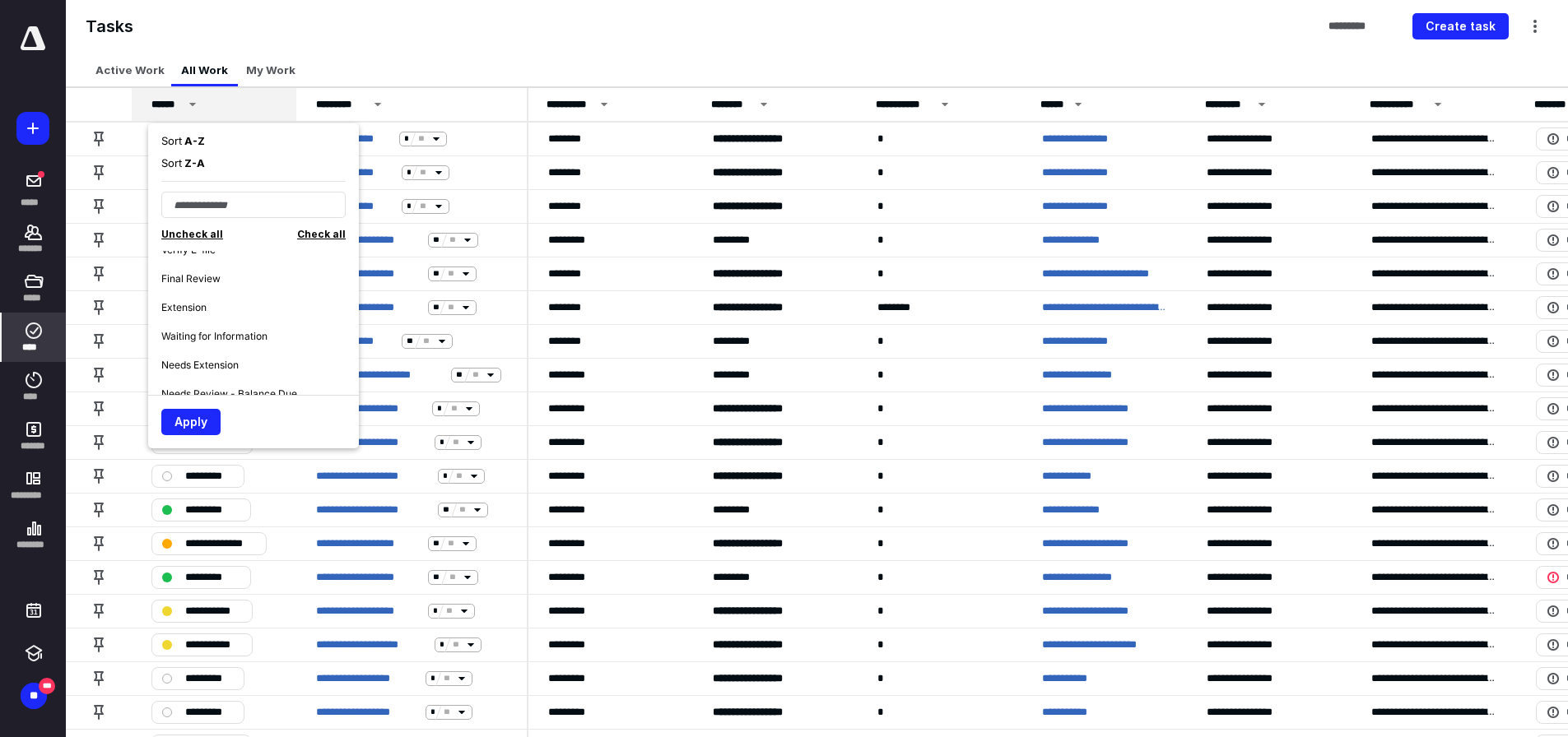click on "Final Review" at bounding box center (191, 279) 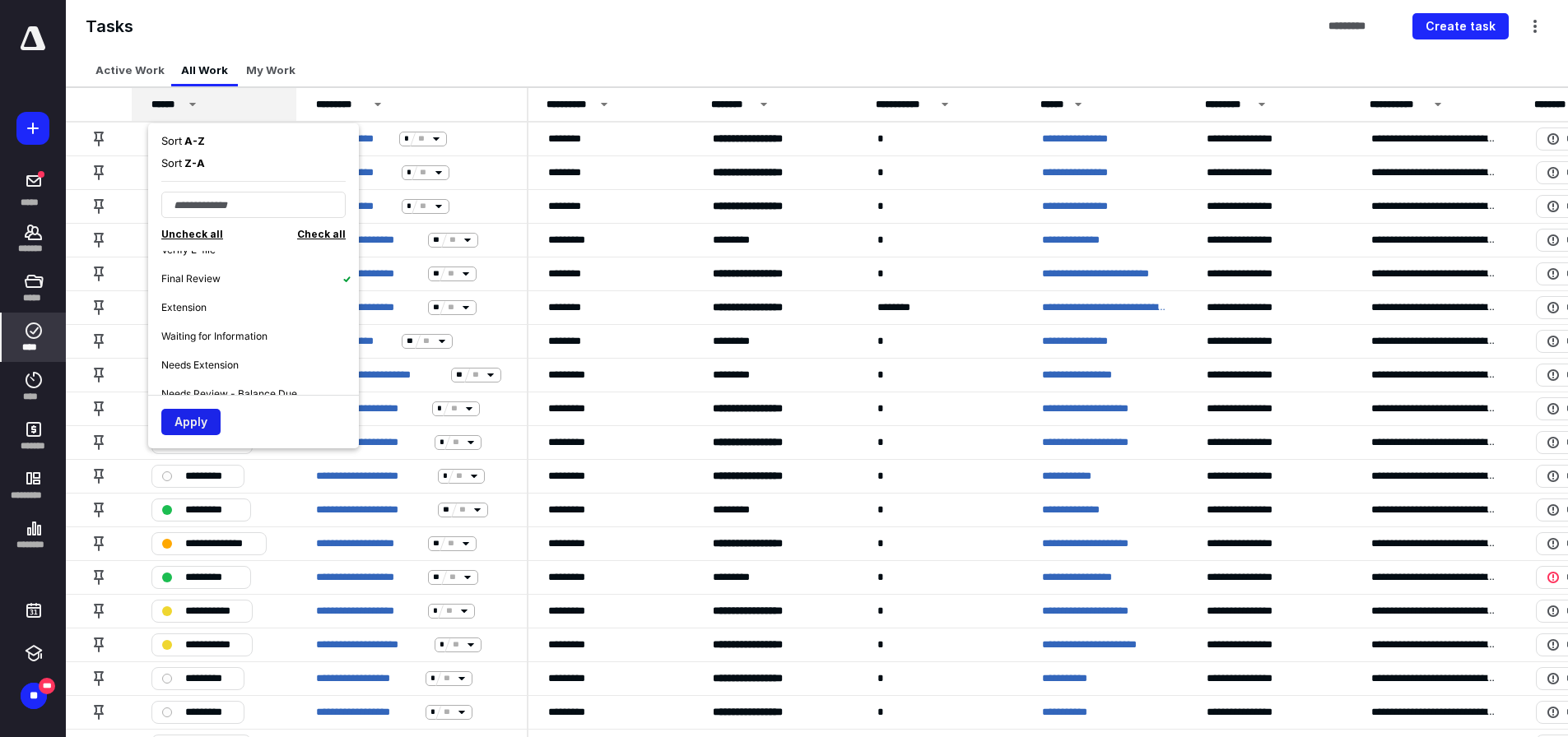 click on "Apply" at bounding box center (191, 422) 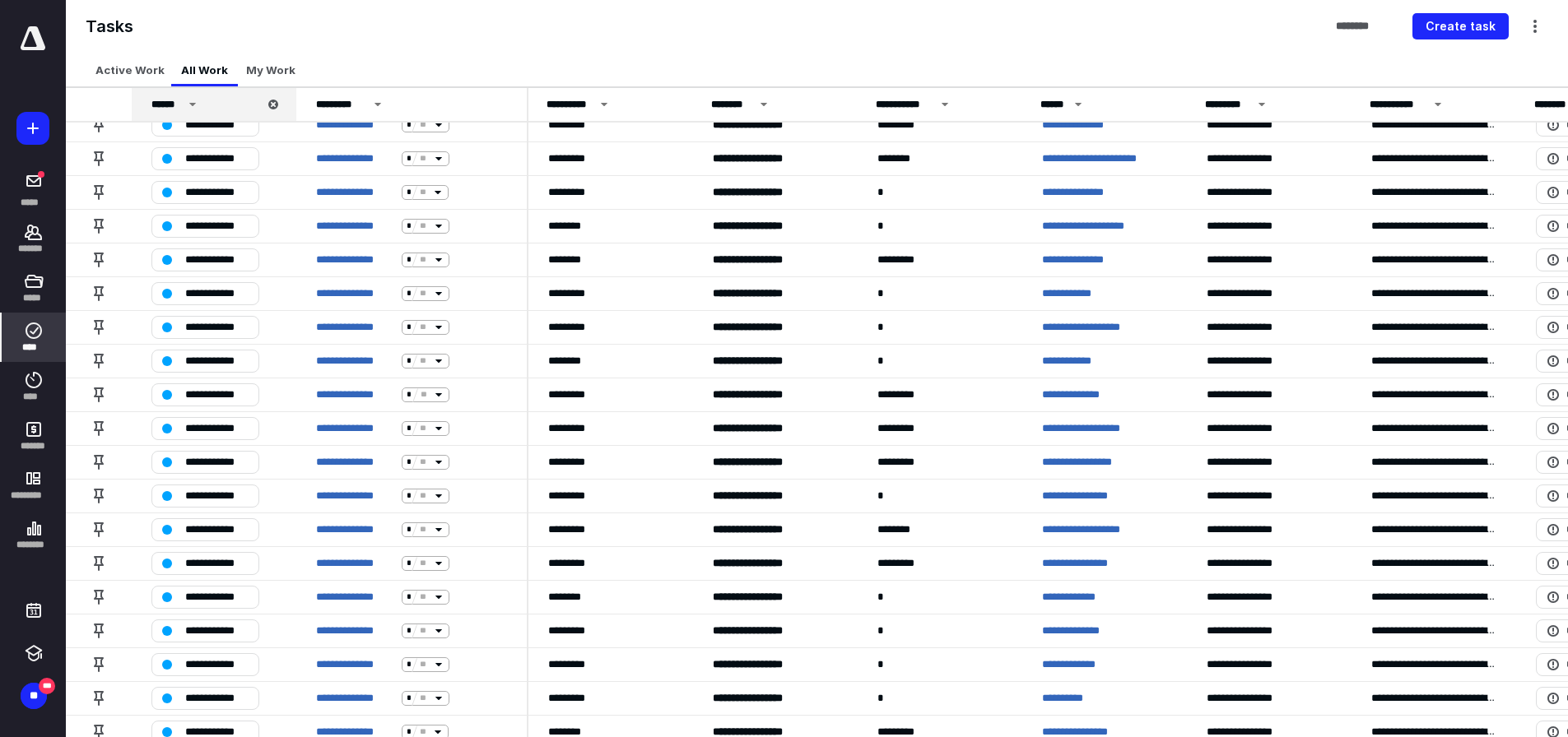 scroll, scrollTop: 885, scrollLeft: 0, axis: vertical 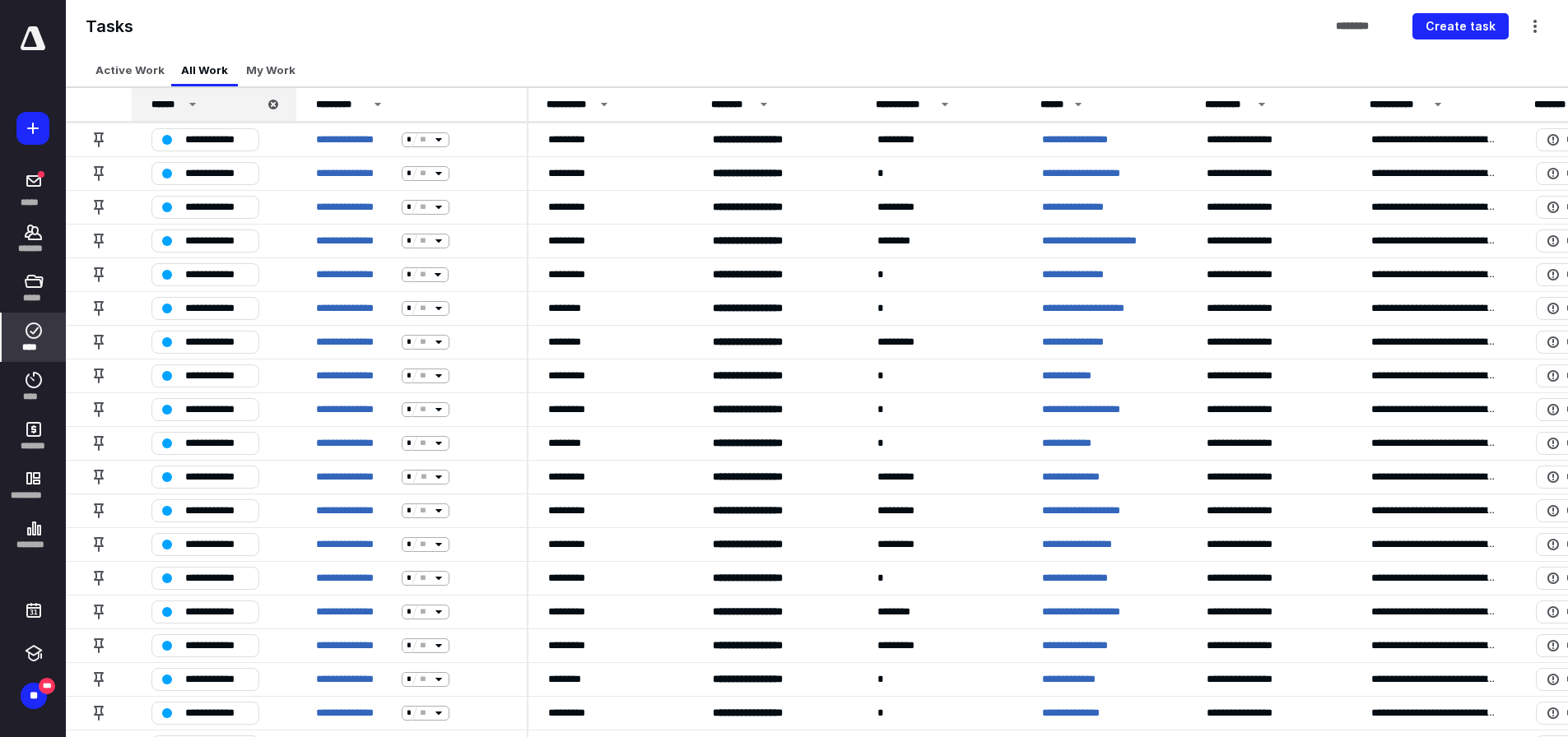 click on "******" at bounding box center (204, 104) 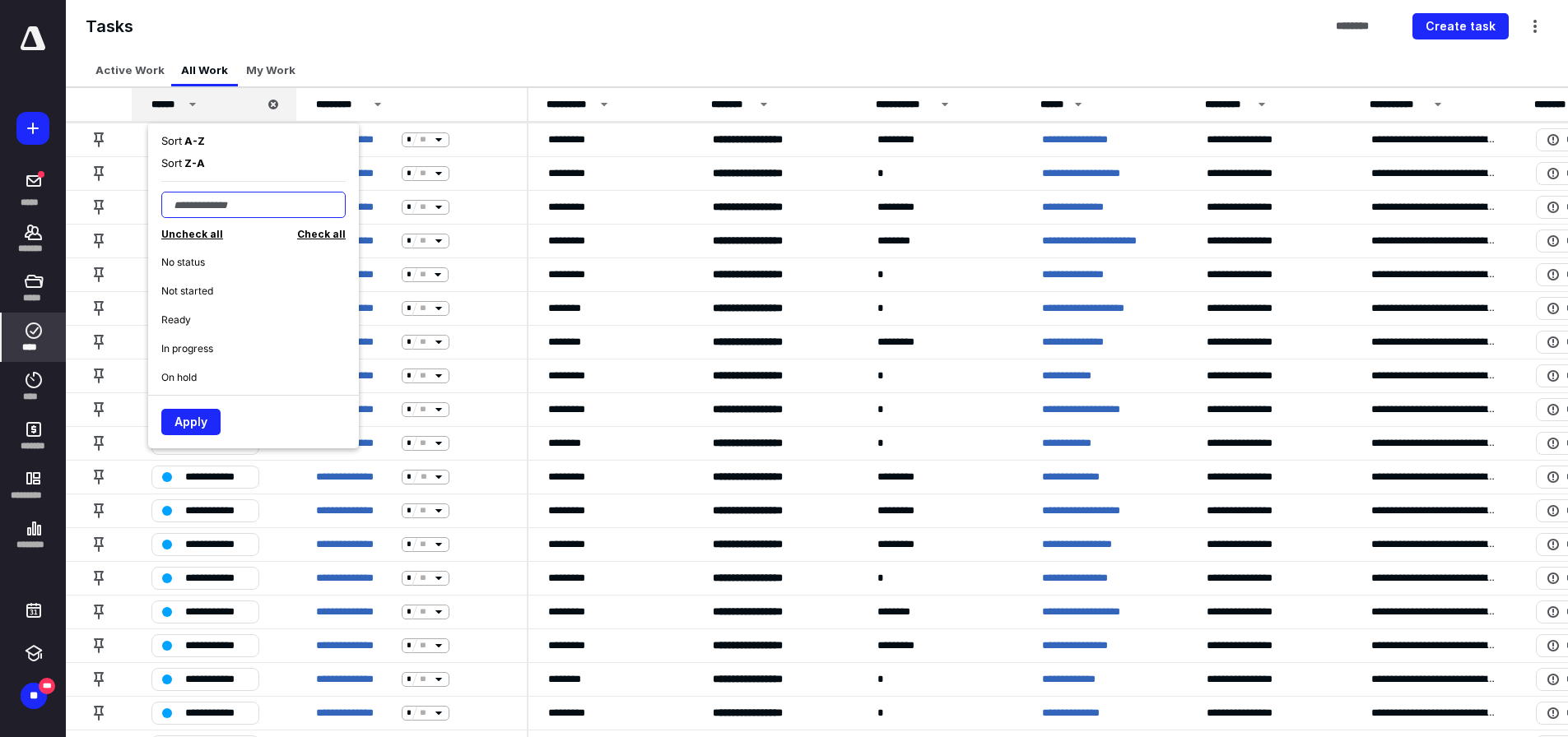 click at bounding box center (254, 205) 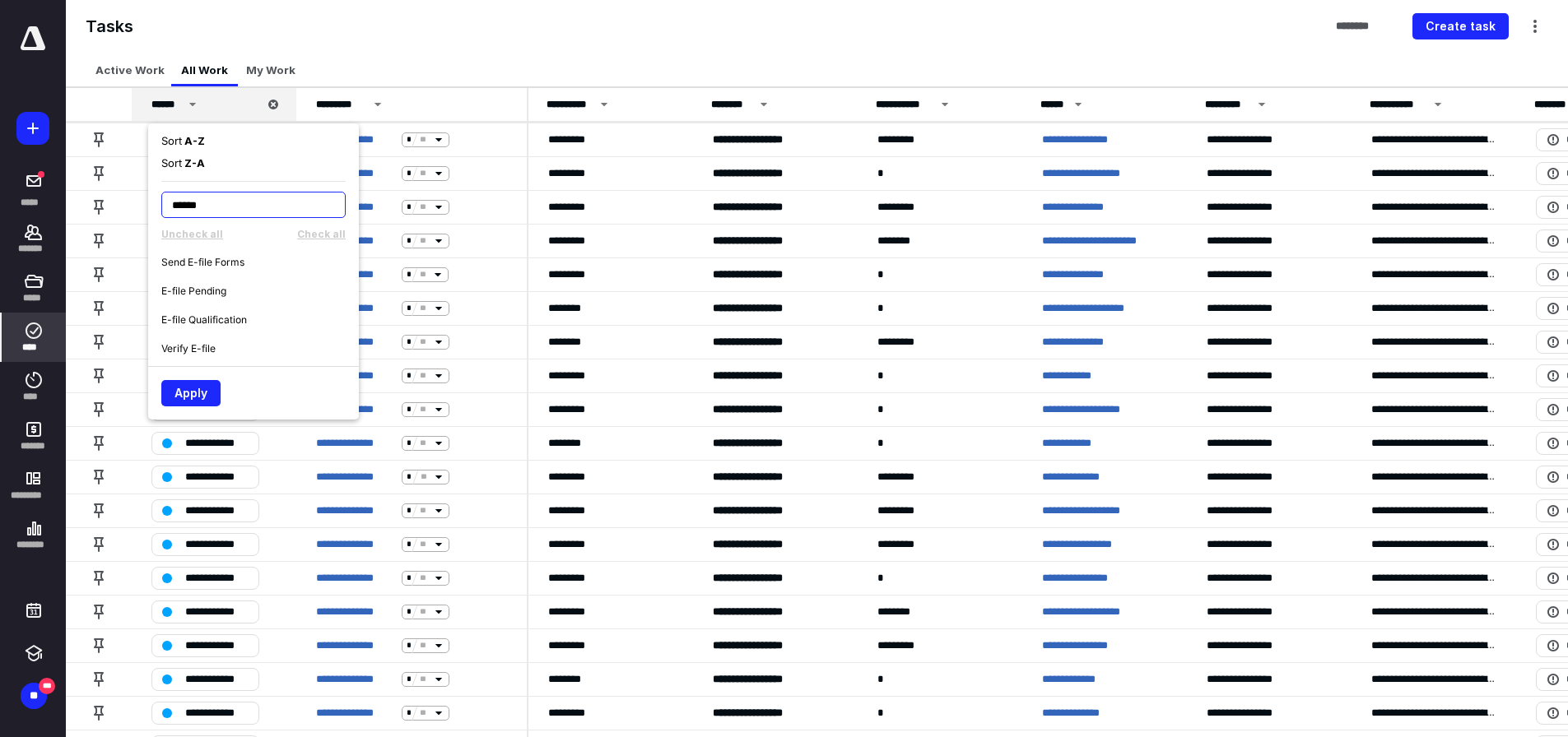 type on "******" 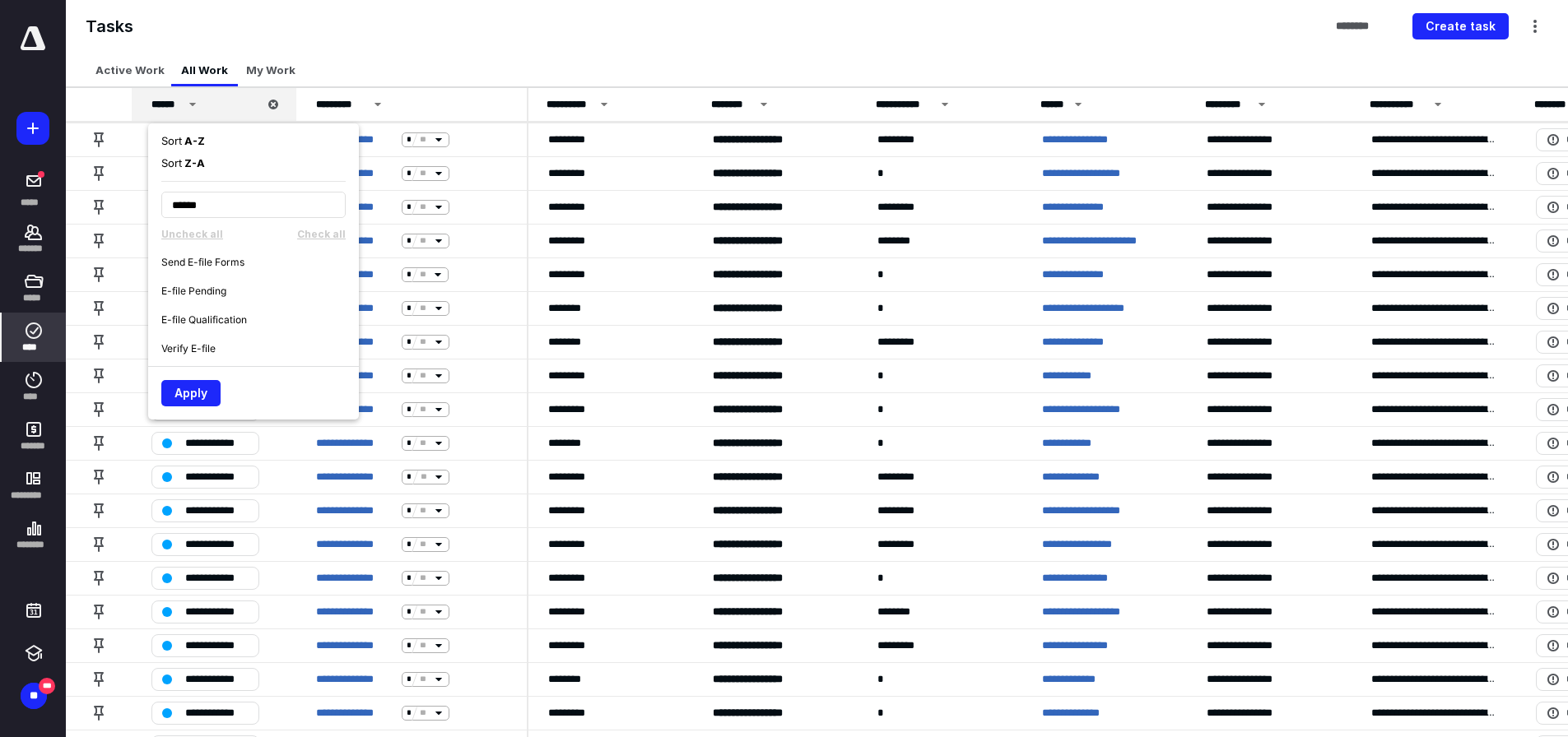 click on "E-file Pending" at bounding box center (193, 291) 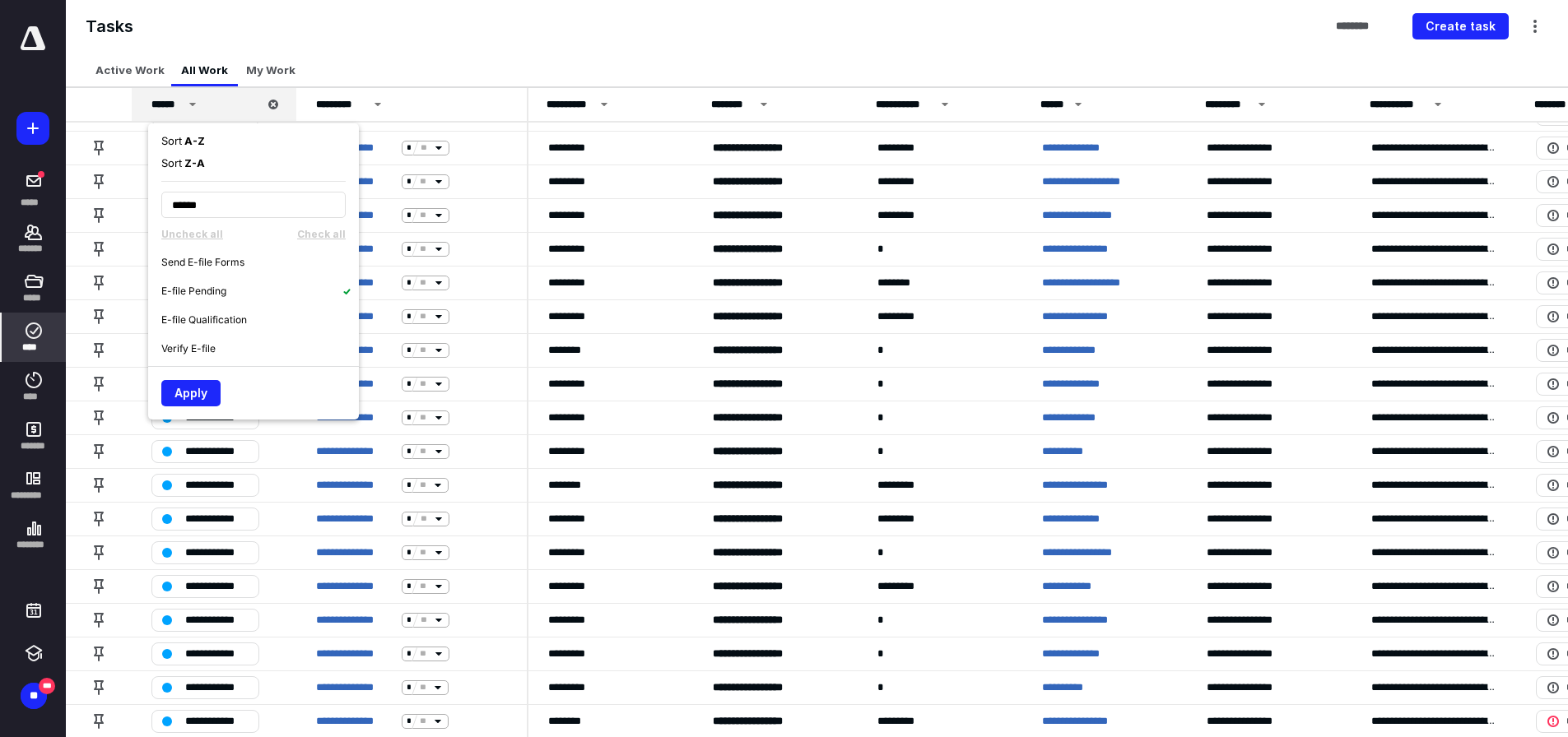 scroll, scrollTop: 1132, scrollLeft: 0, axis: vertical 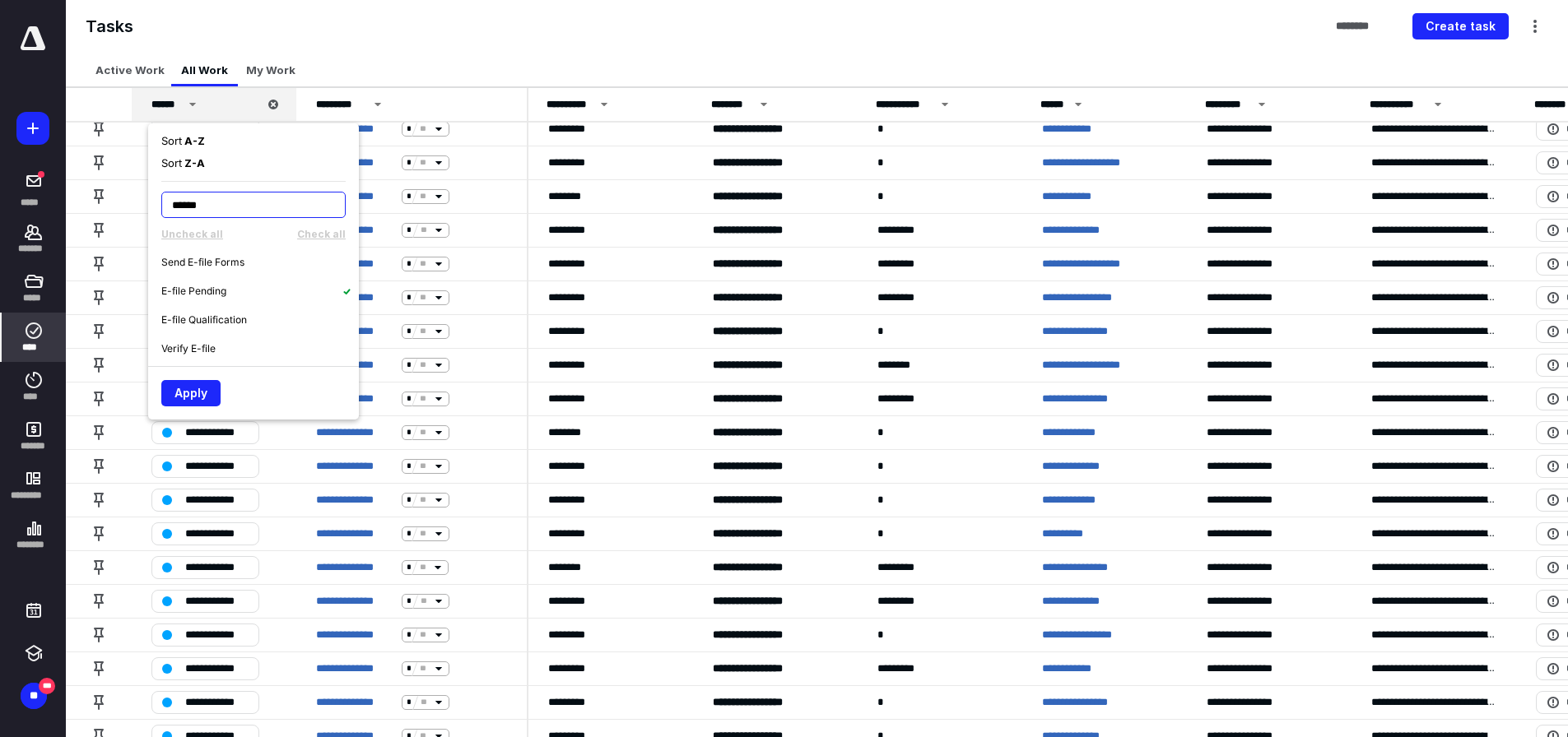 click on "******" at bounding box center (254, 205) 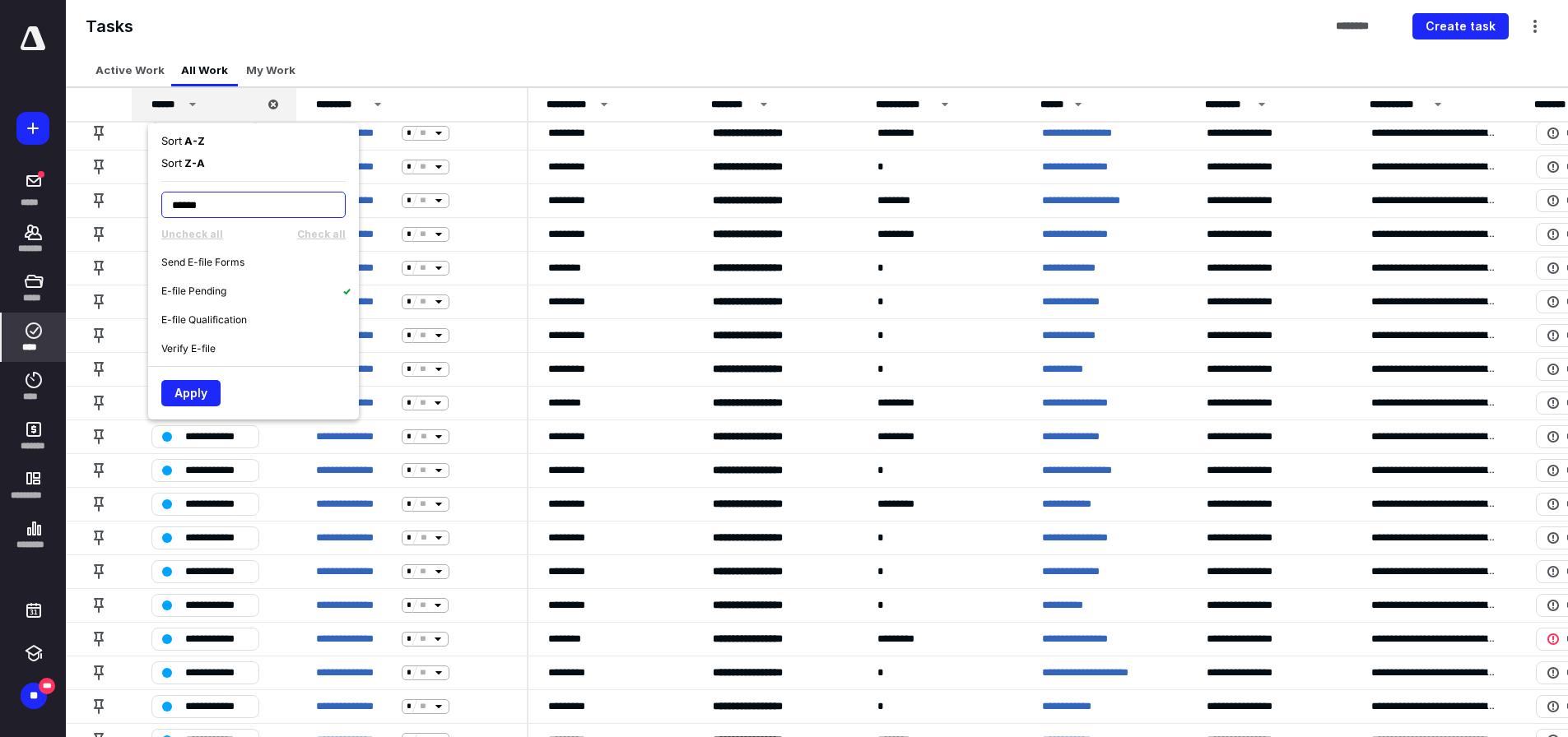 scroll, scrollTop: 1214, scrollLeft: 0, axis: vertical 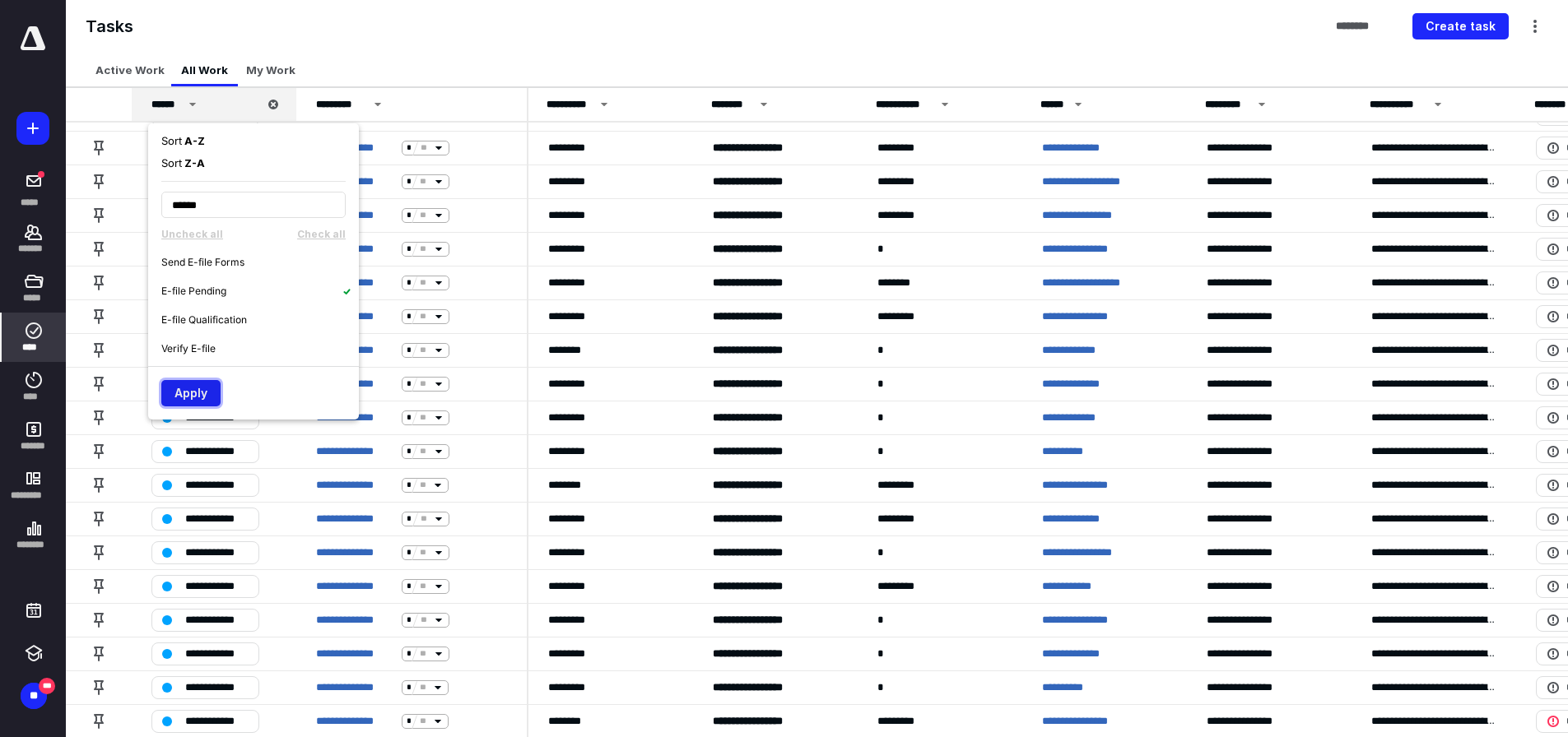 click on "Apply" at bounding box center (191, 393) 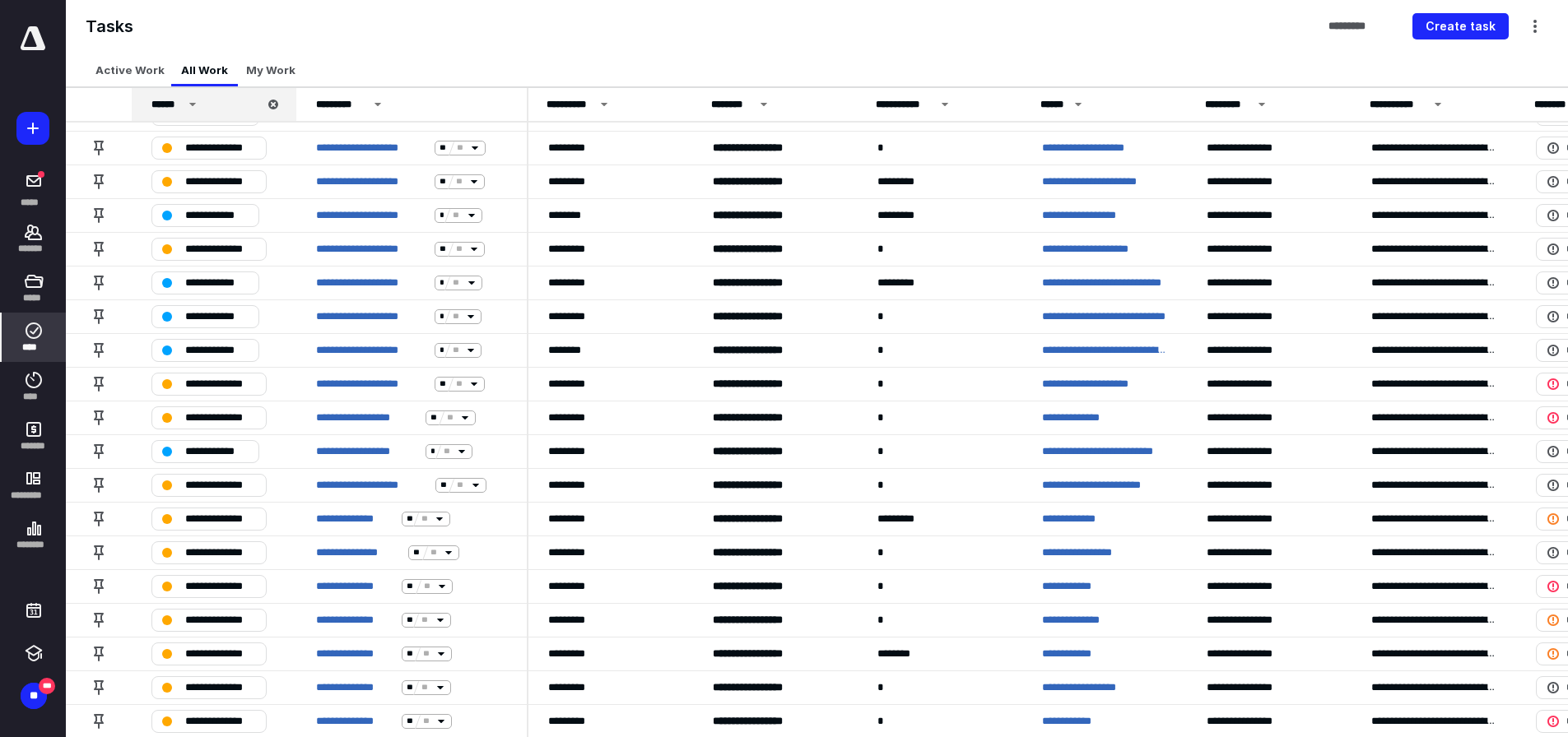 scroll, scrollTop: 2837, scrollLeft: 0, axis: vertical 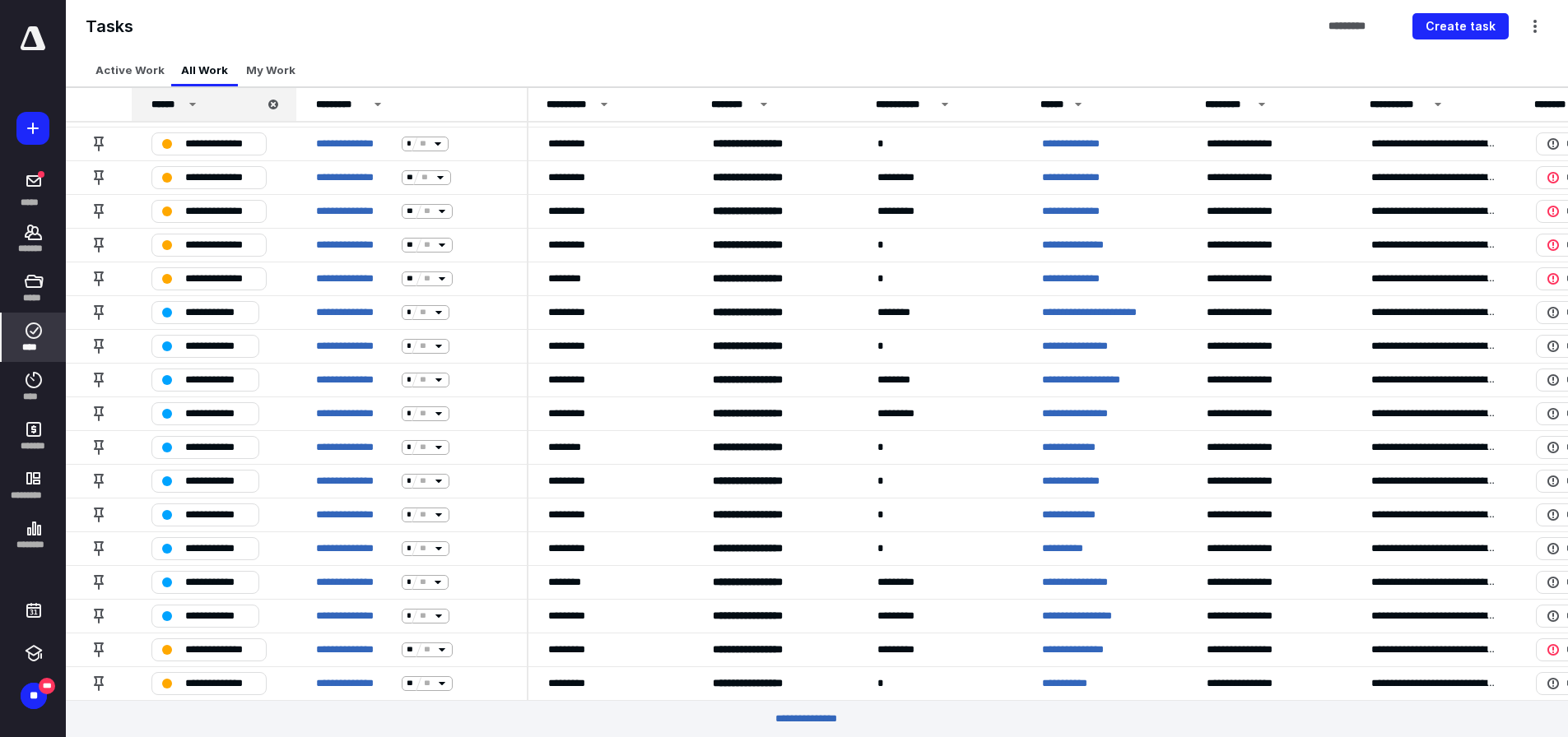 click on "******" at bounding box center (204, 104) 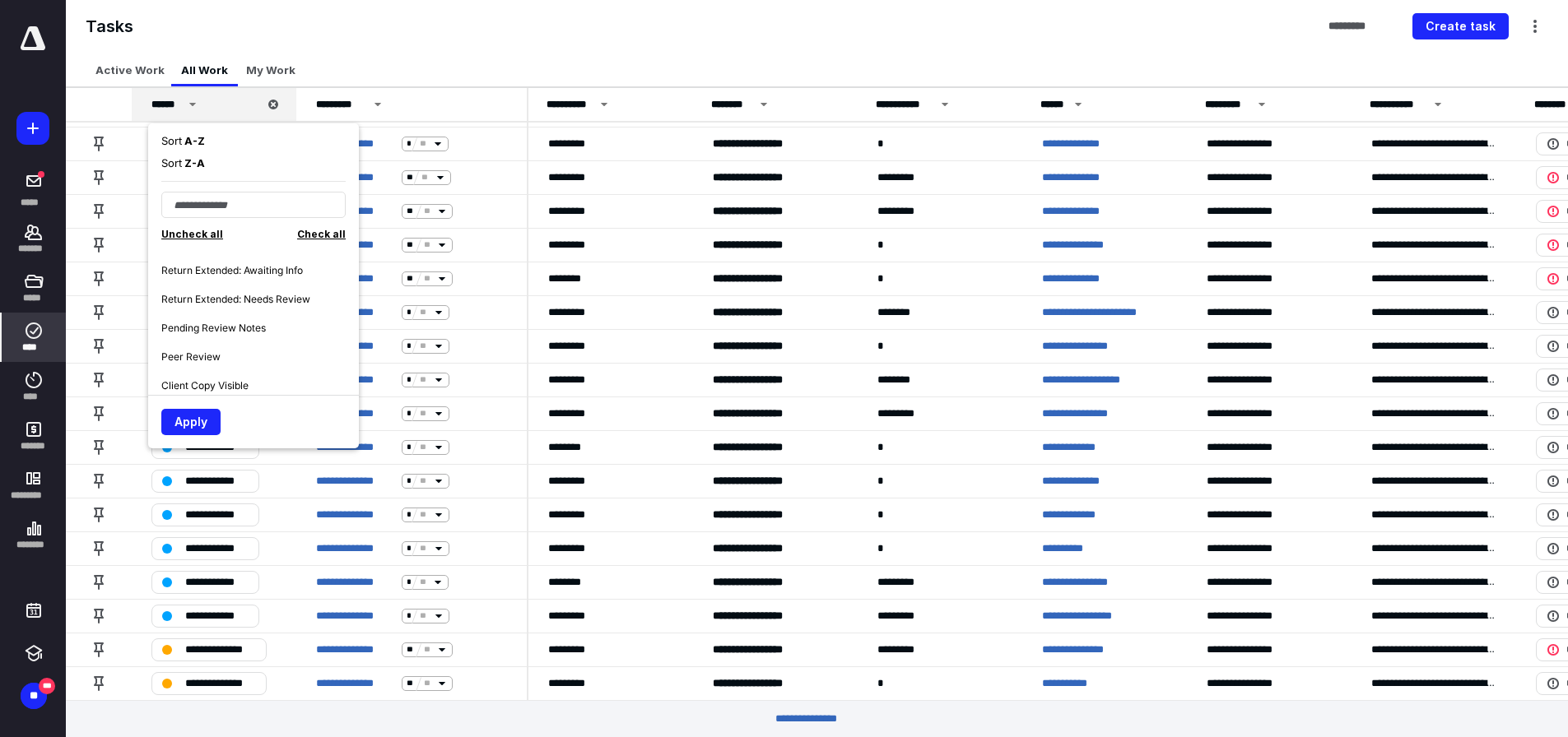 scroll, scrollTop: 905, scrollLeft: 0, axis: vertical 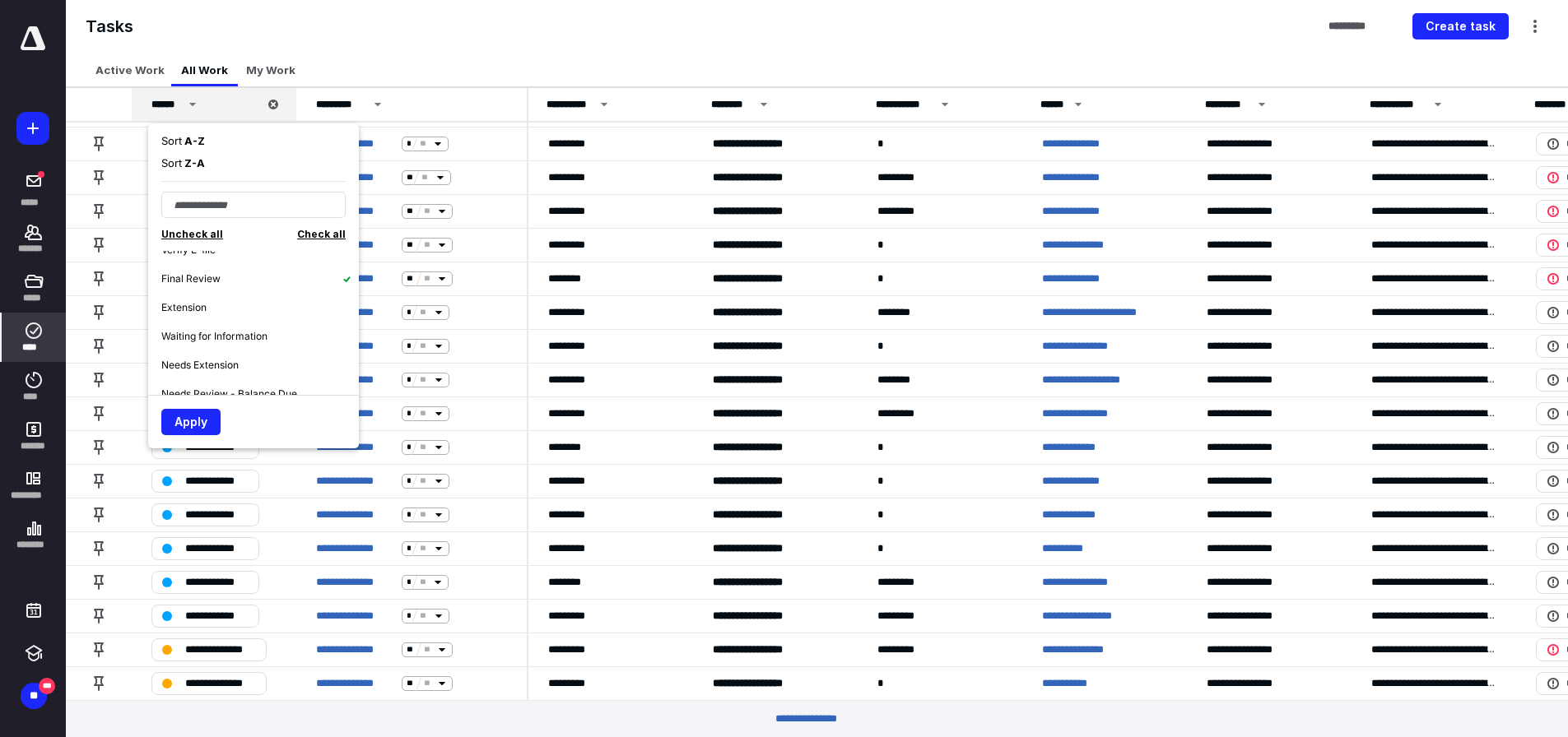 click on "Final Review" at bounding box center (191, 279) 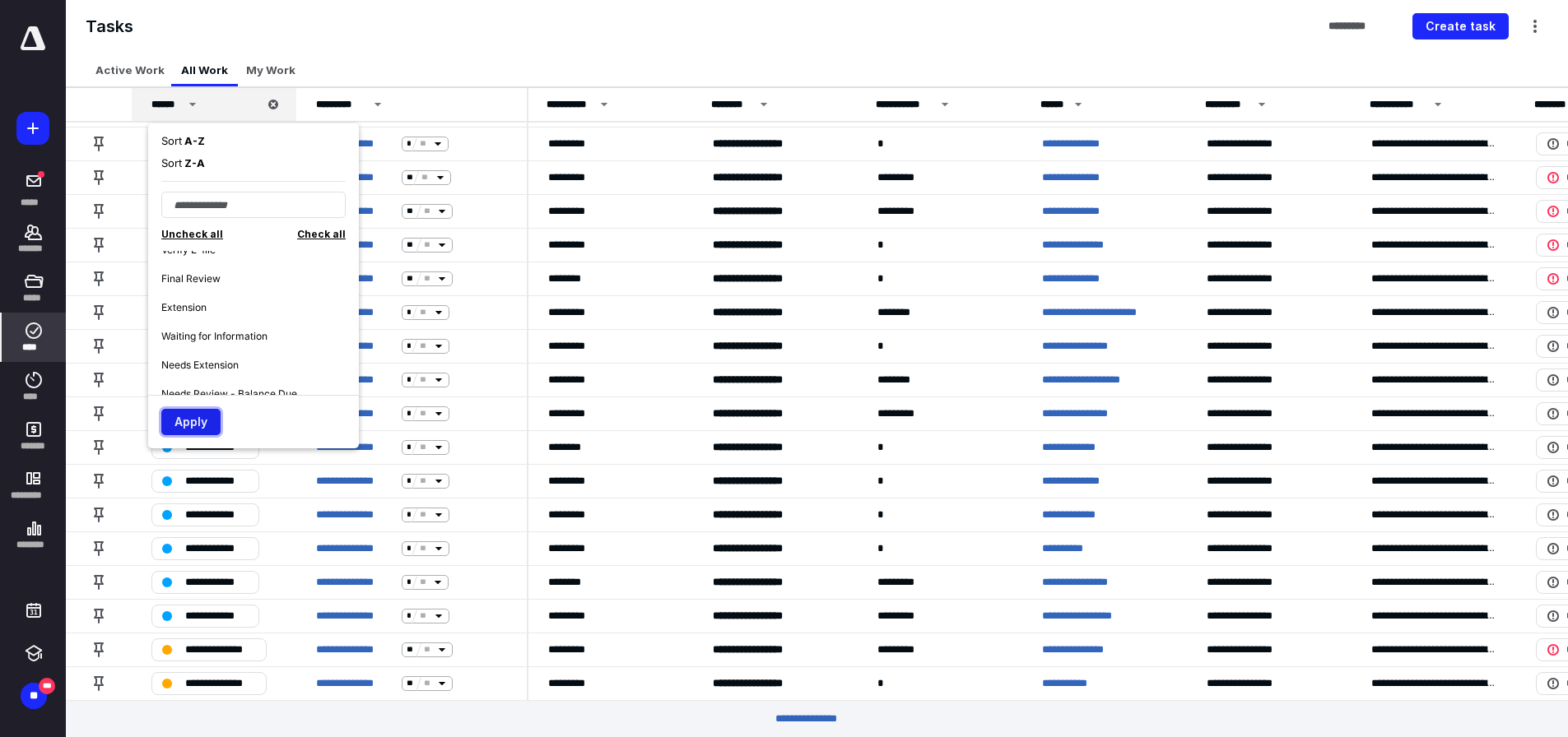 click on "Apply" at bounding box center (191, 422) 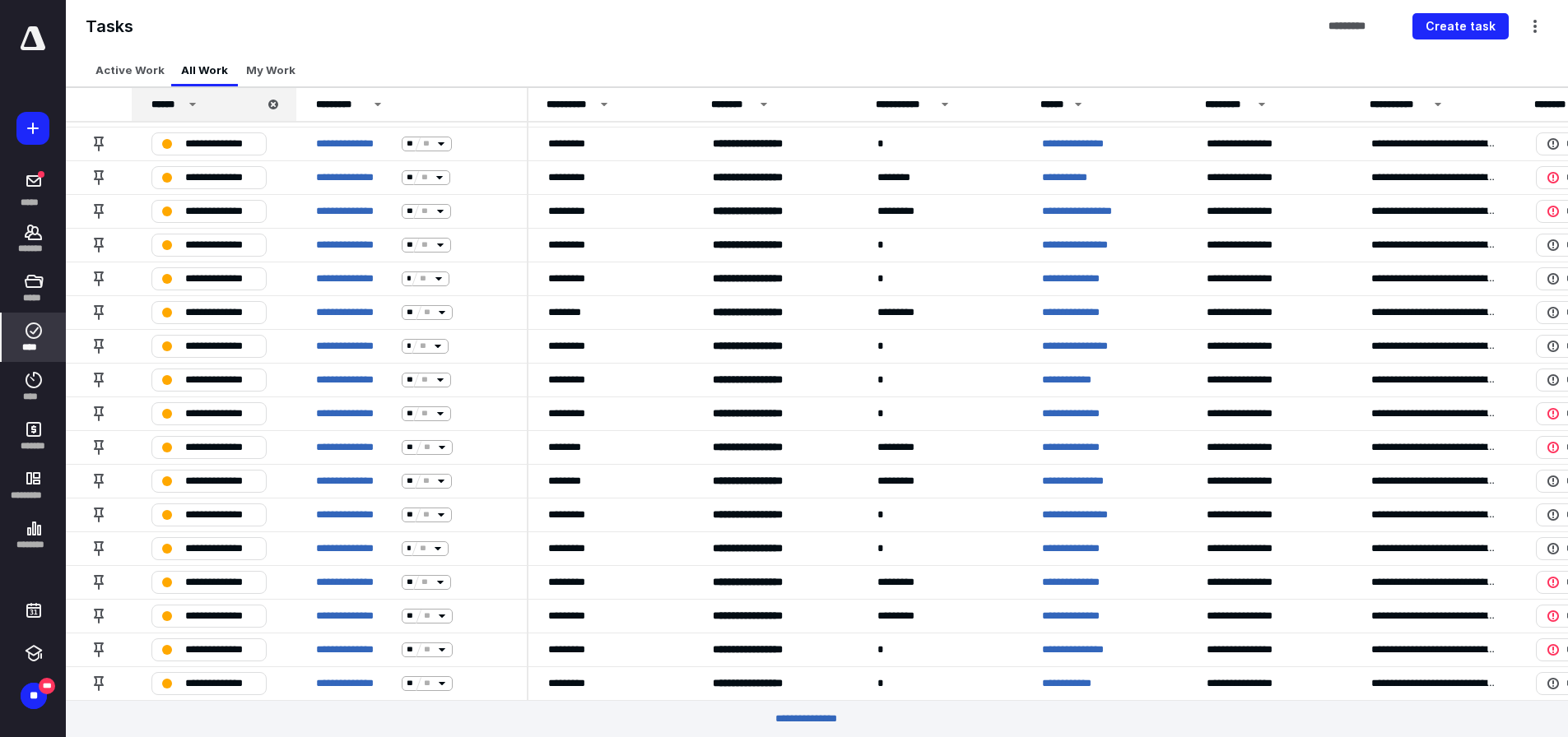 scroll, scrollTop: 1758, scrollLeft: 0, axis: vertical 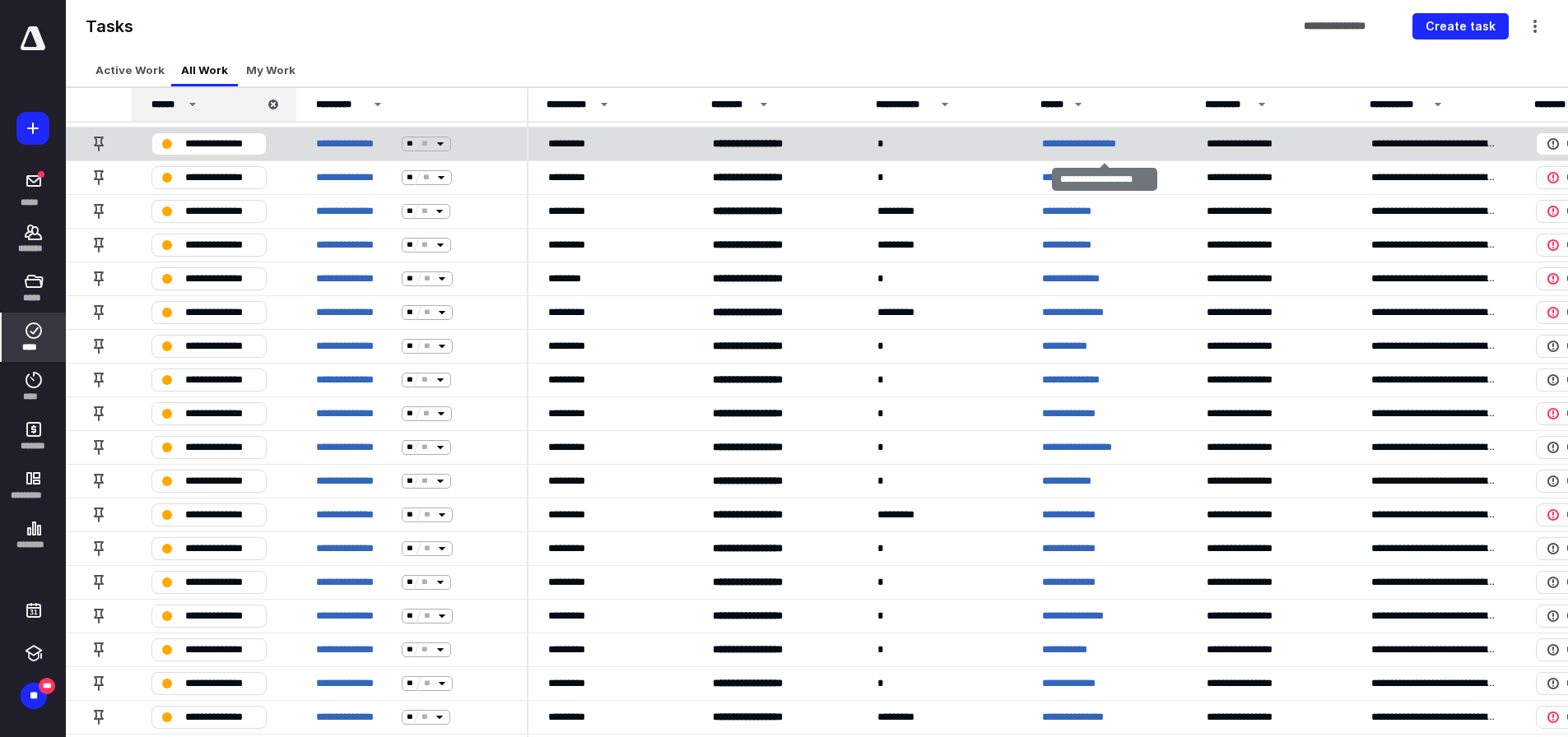 click on "**********" at bounding box center [1090, 144] 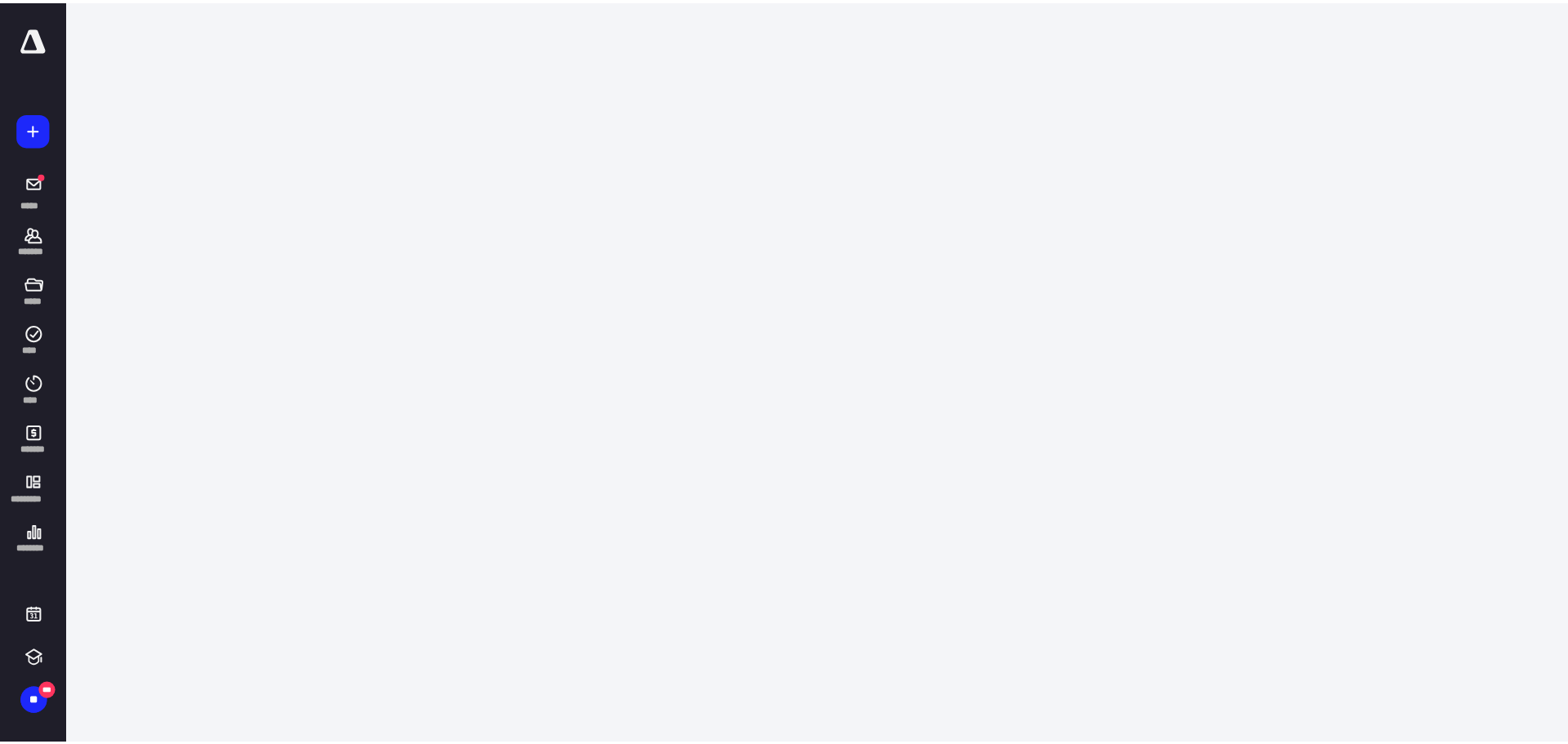 scroll, scrollTop: 0, scrollLeft: 0, axis: both 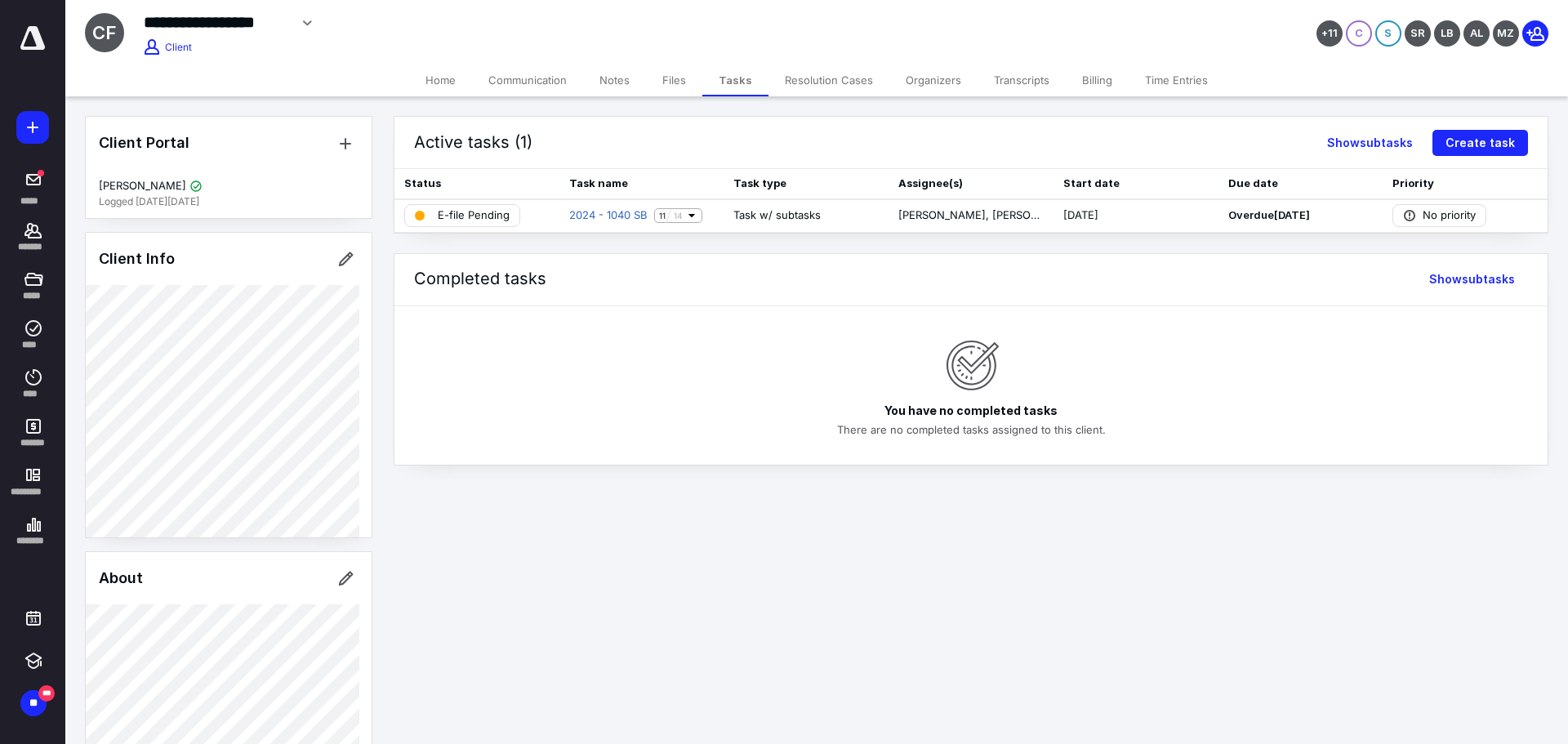click on "Files" at bounding box center [674, 80] 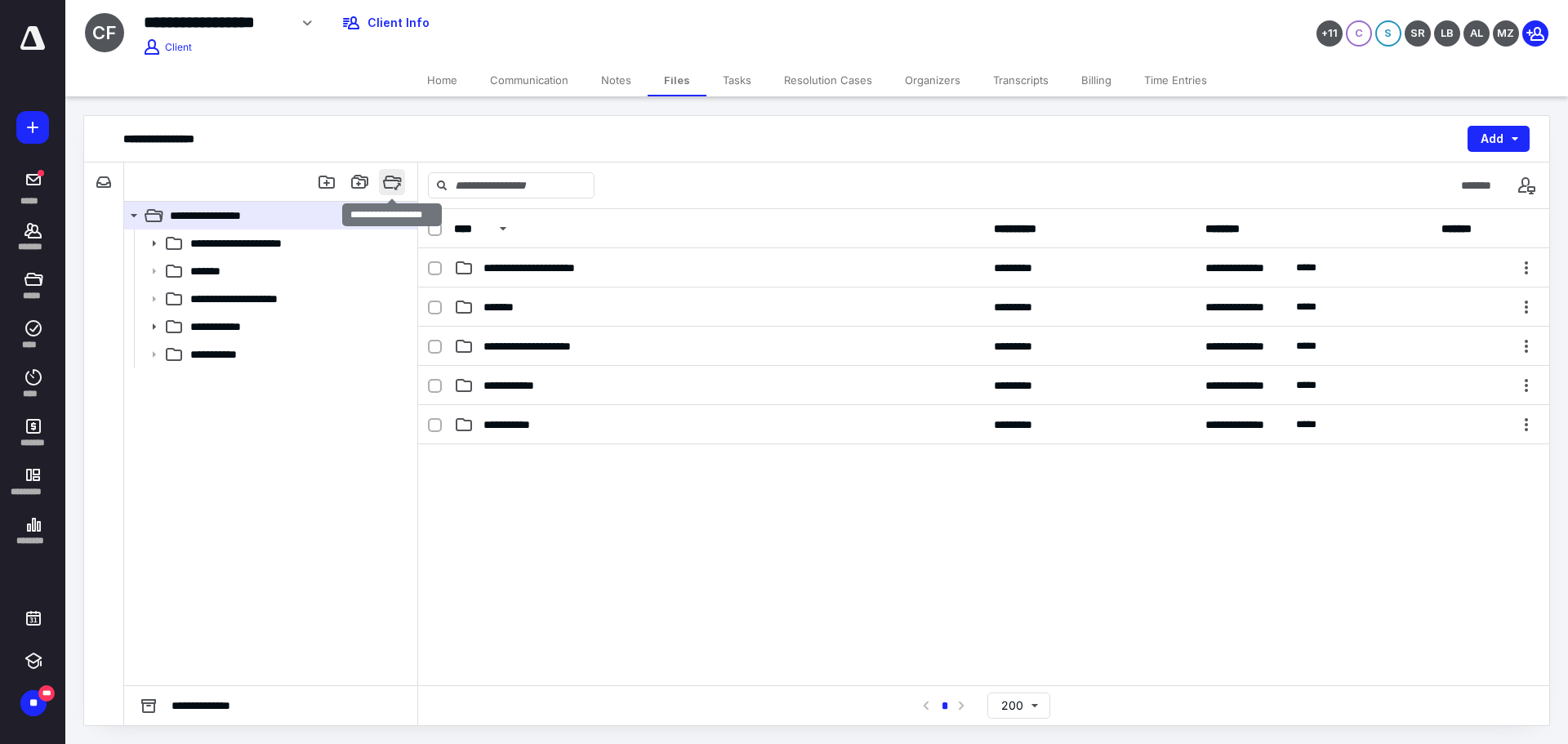 click at bounding box center (392, 182) 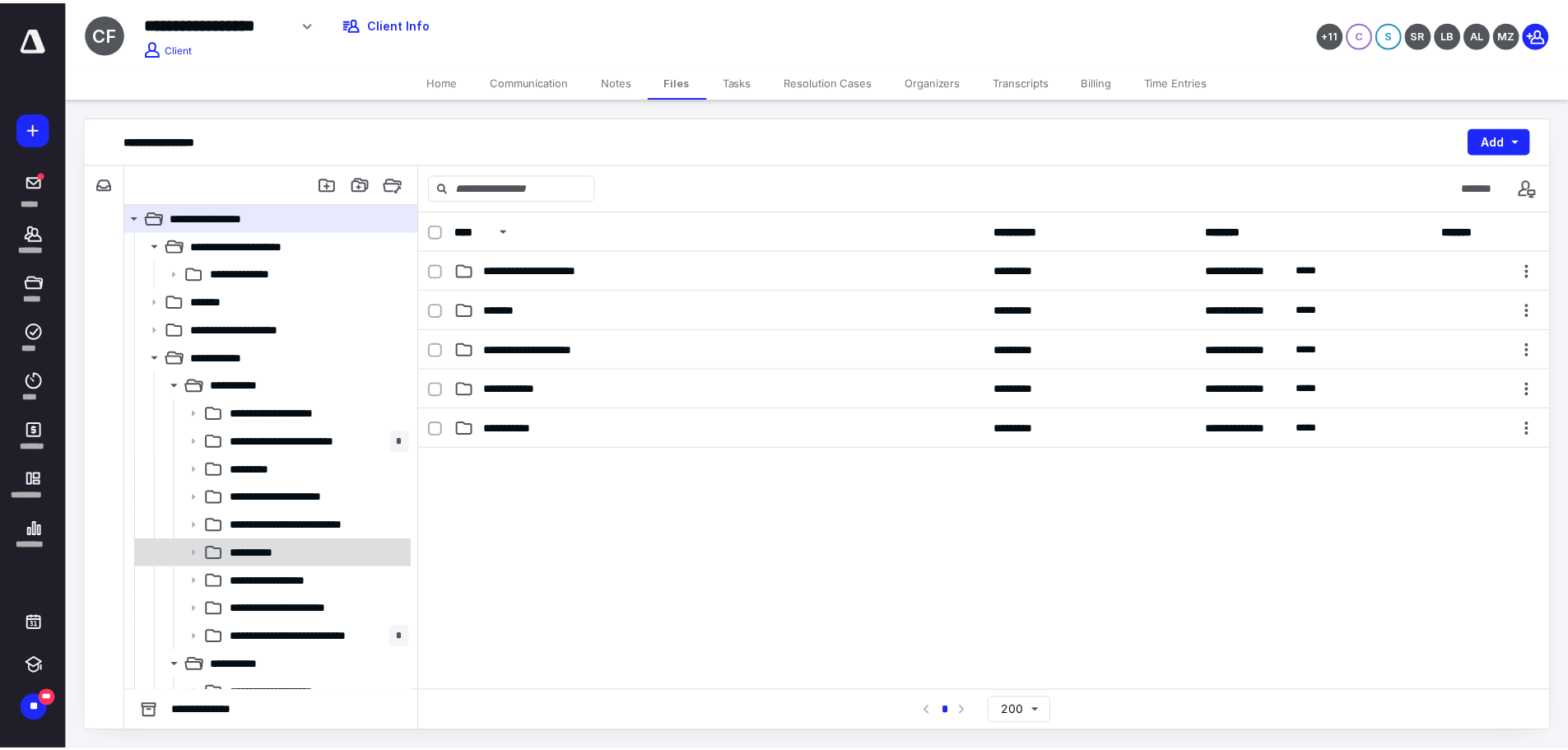 scroll, scrollTop: 268, scrollLeft: 0, axis: vertical 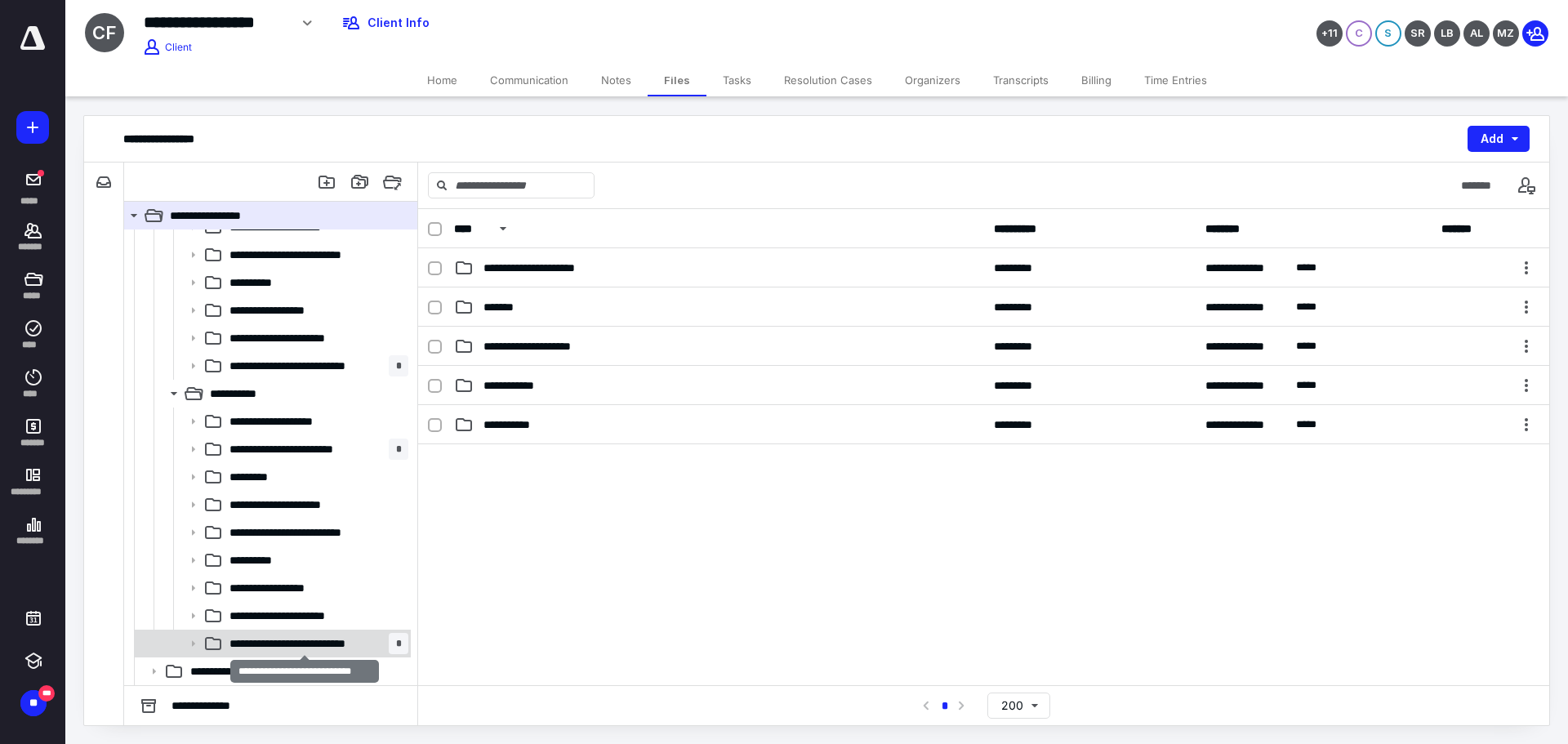 click on "**********" at bounding box center (304, 644) 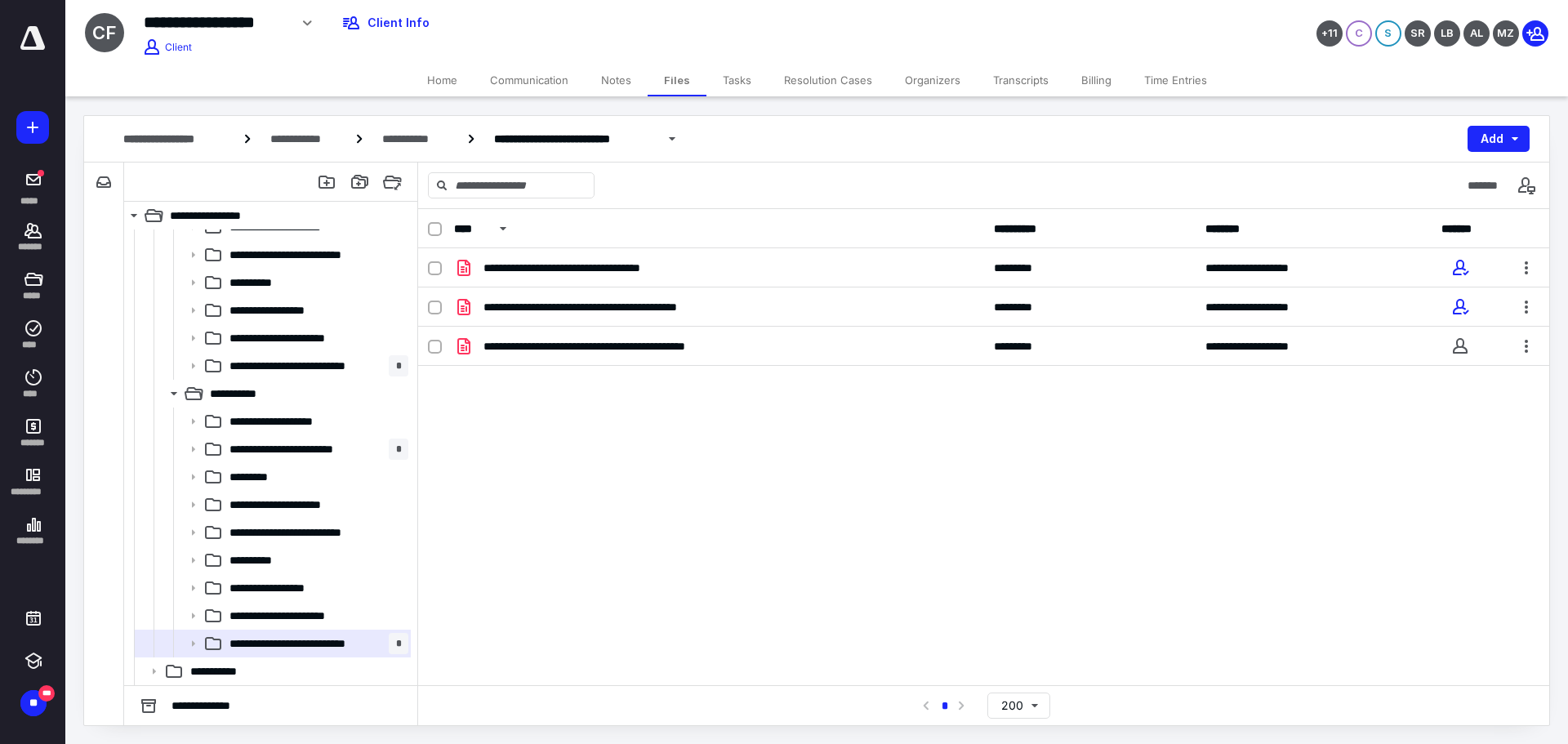 click on "Tasks" at bounding box center [737, 80] 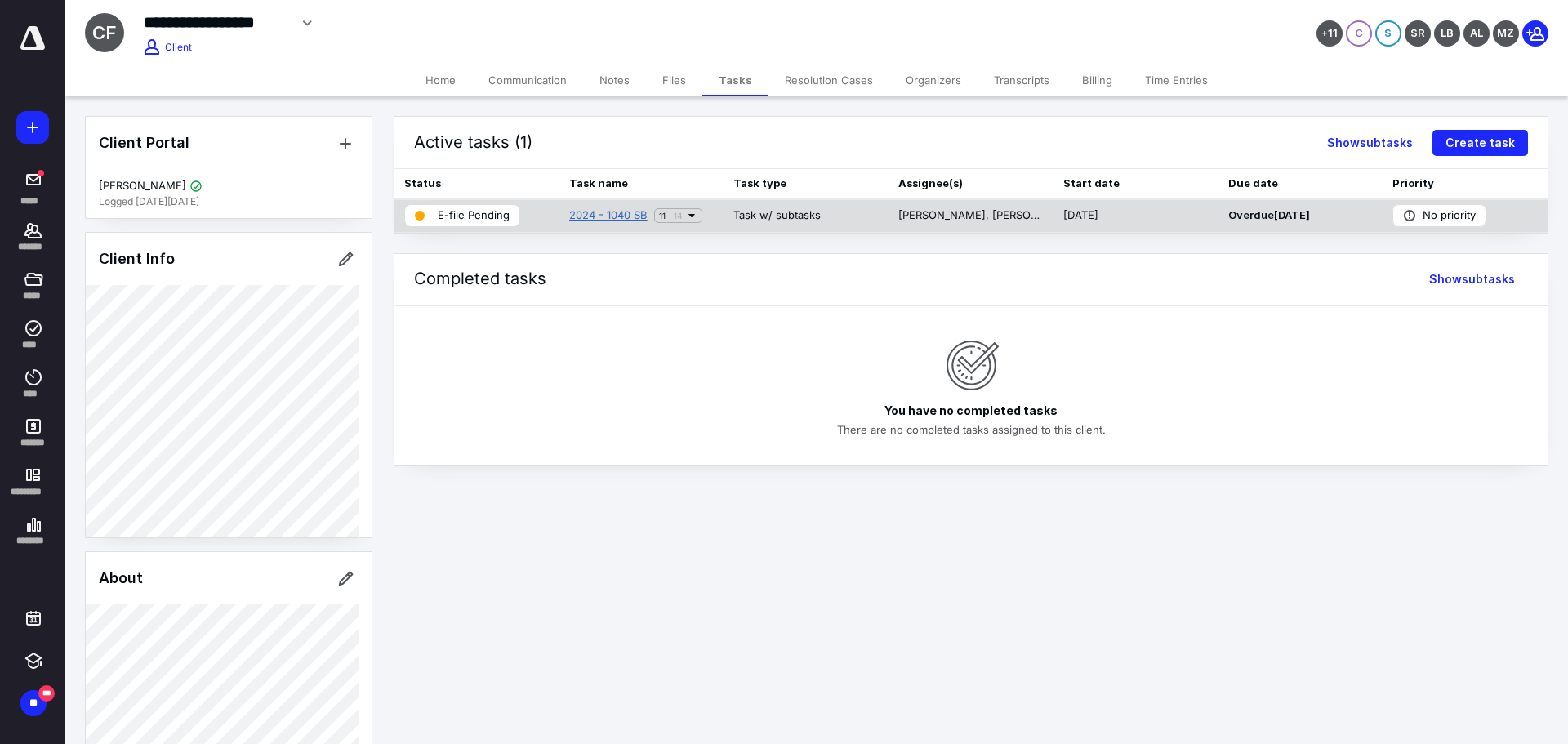 click on "2024 - 1040 SB" at bounding box center [608, 216] 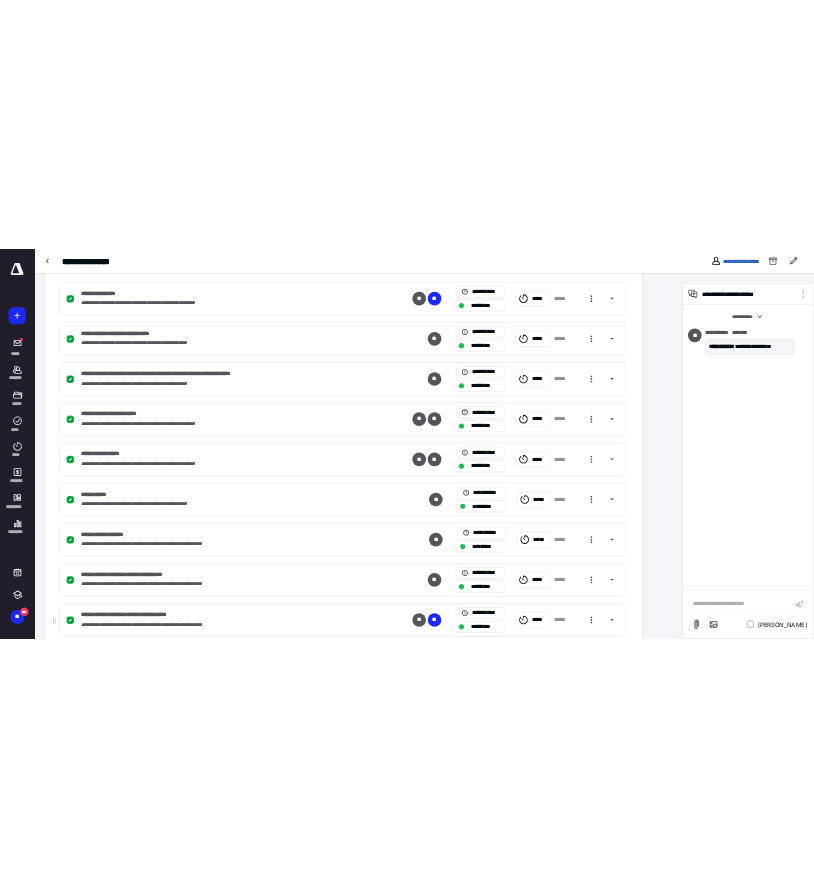 scroll, scrollTop: 0, scrollLeft: 0, axis: both 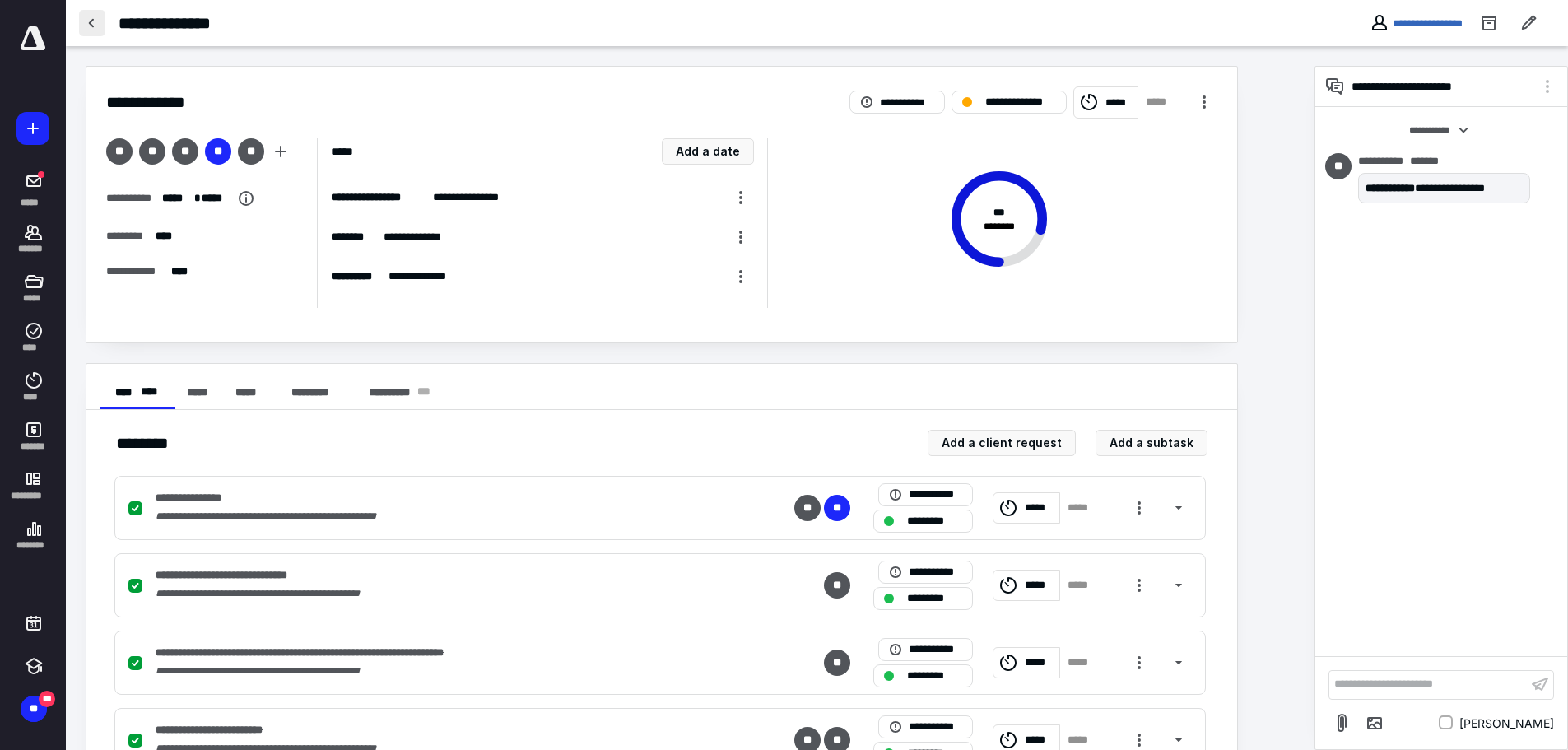 click at bounding box center [92, 23] 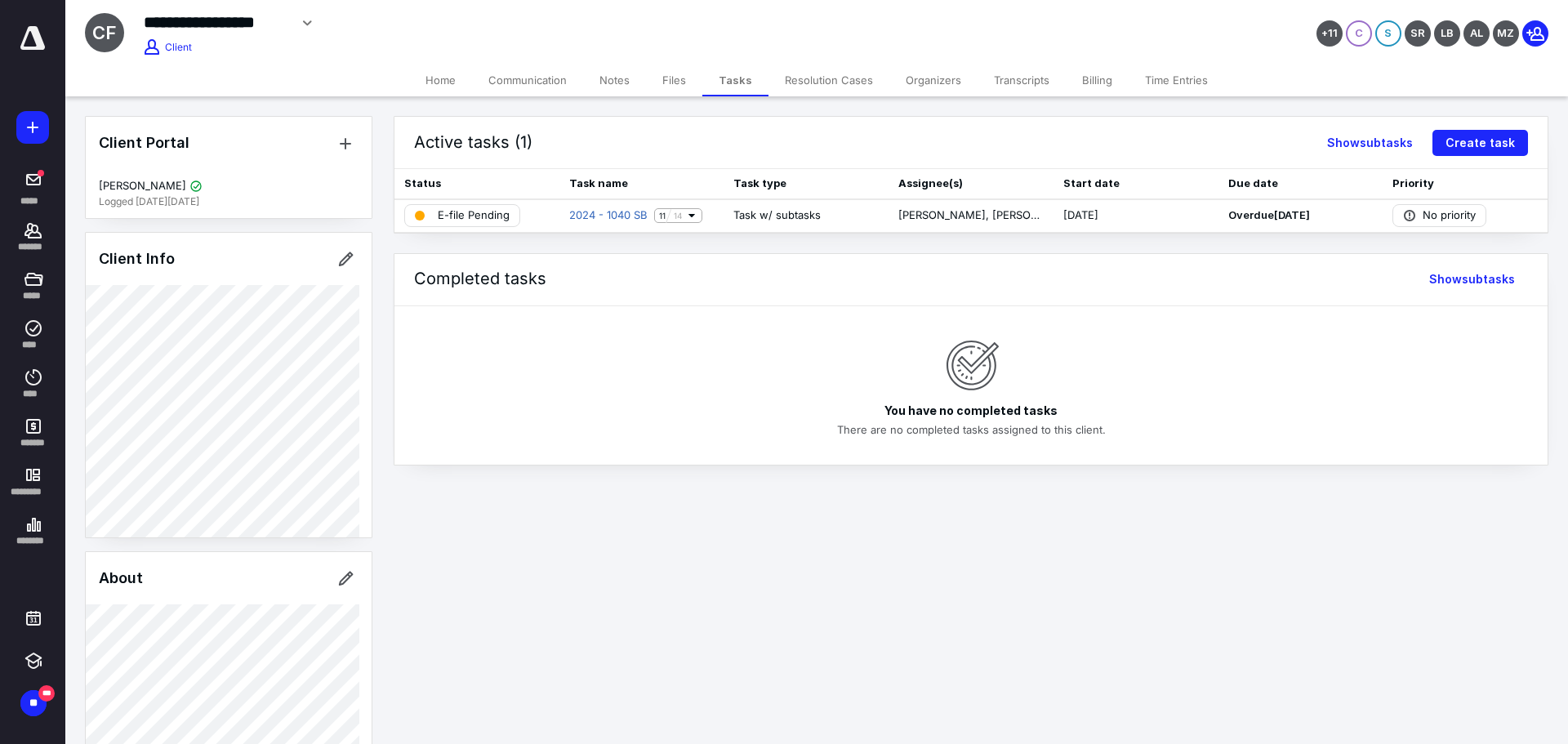 click on "Home" at bounding box center [440, 80] 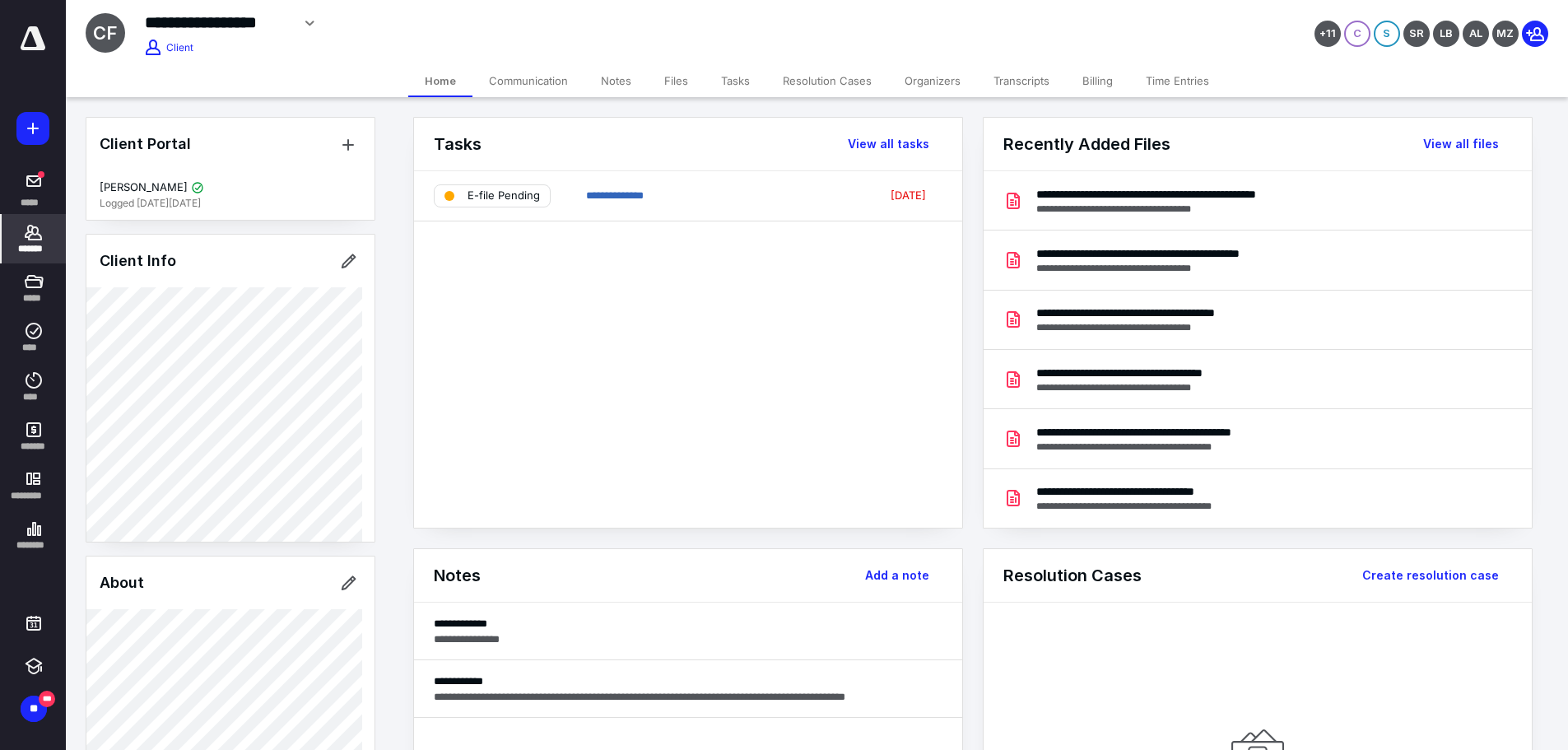 click on "Billing" at bounding box center [1097, 81] 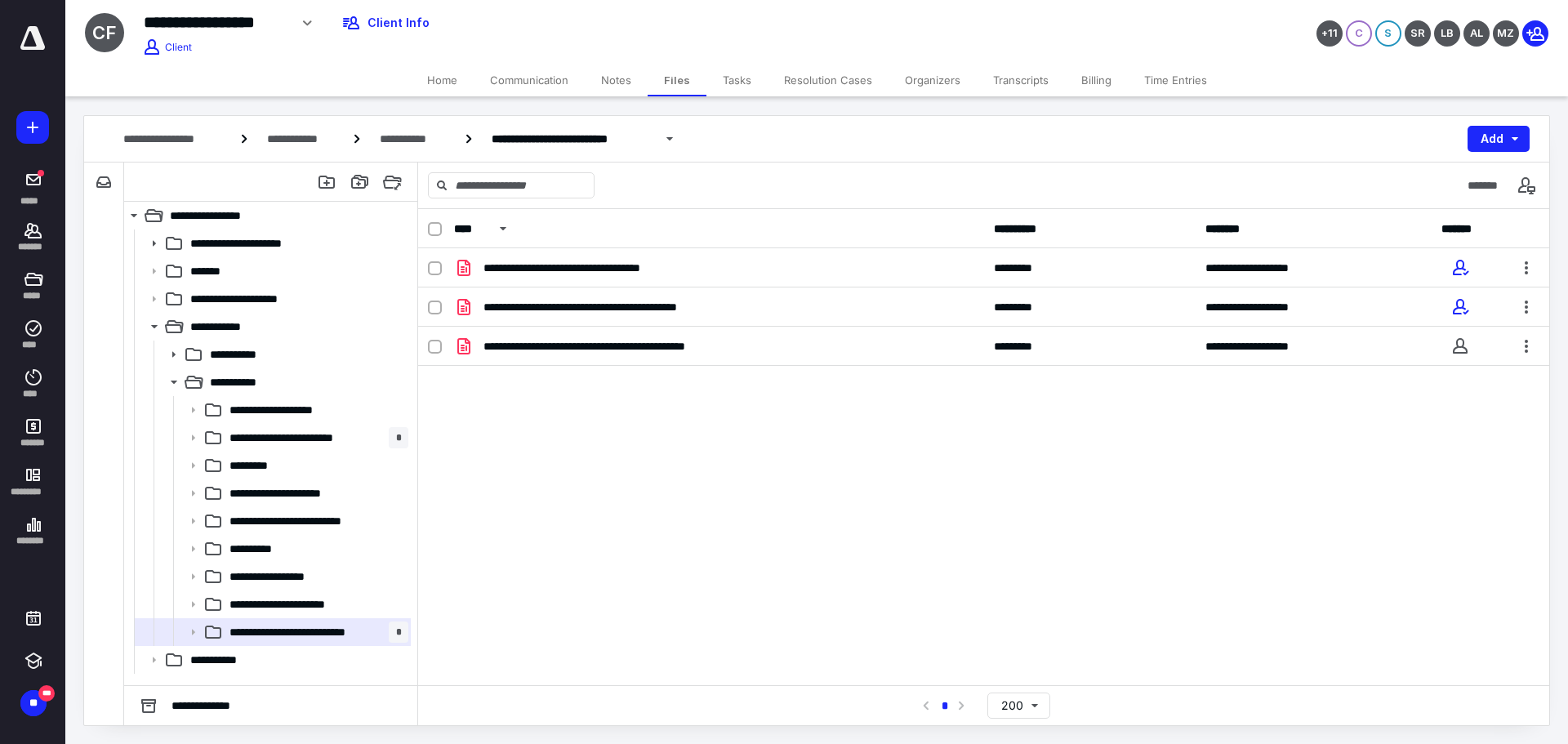 click at bounding box center [33, 38] 